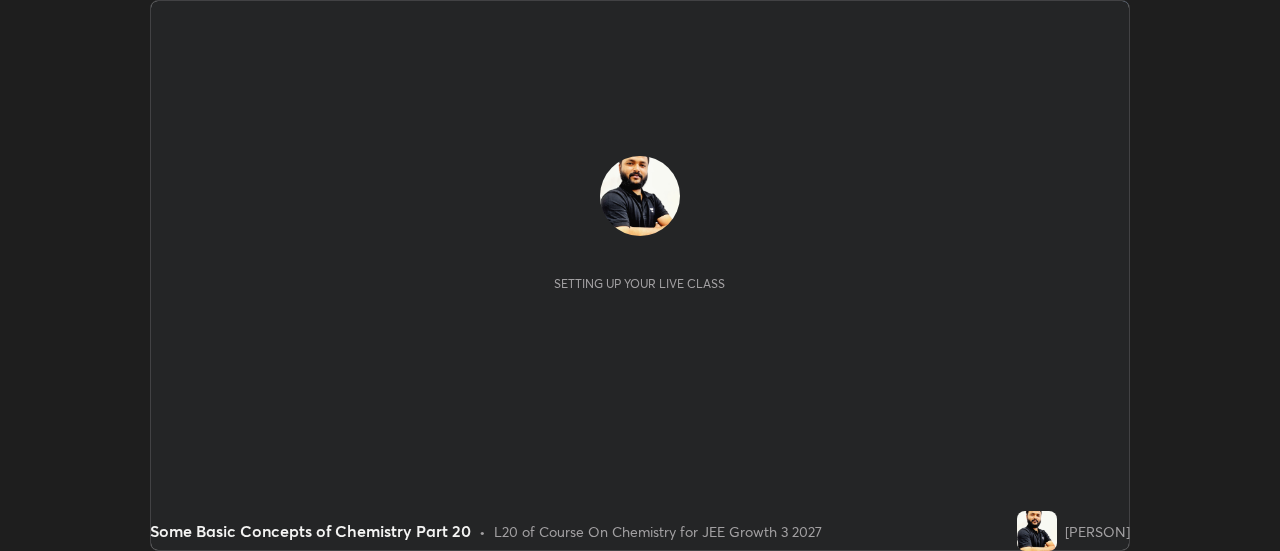 scroll, scrollTop: 0, scrollLeft: 0, axis: both 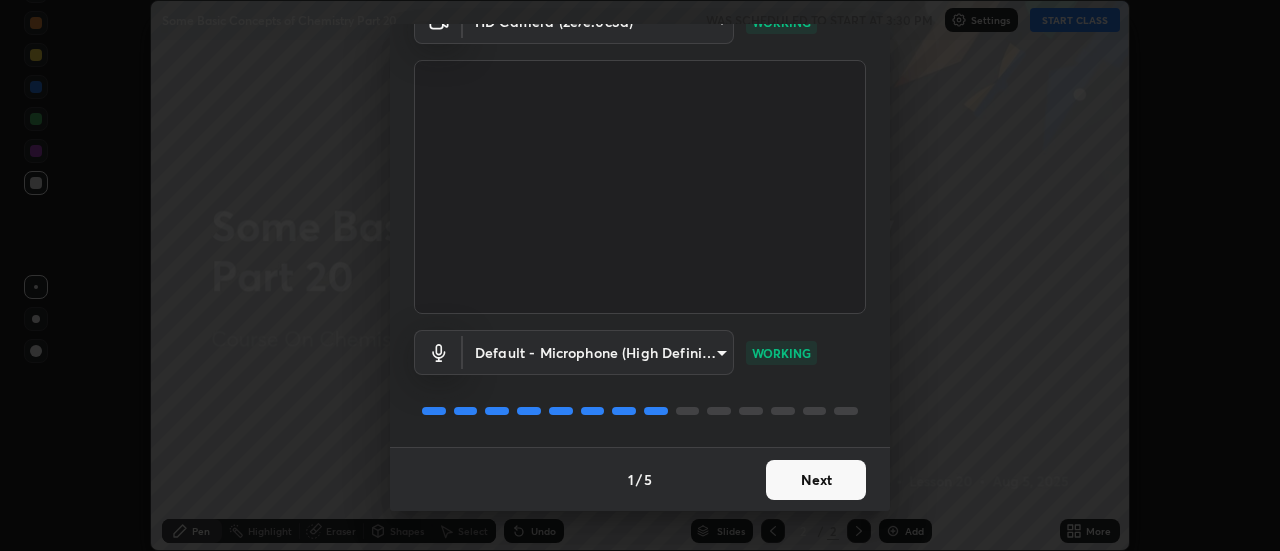 click on "Next" at bounding box center [816, 480] 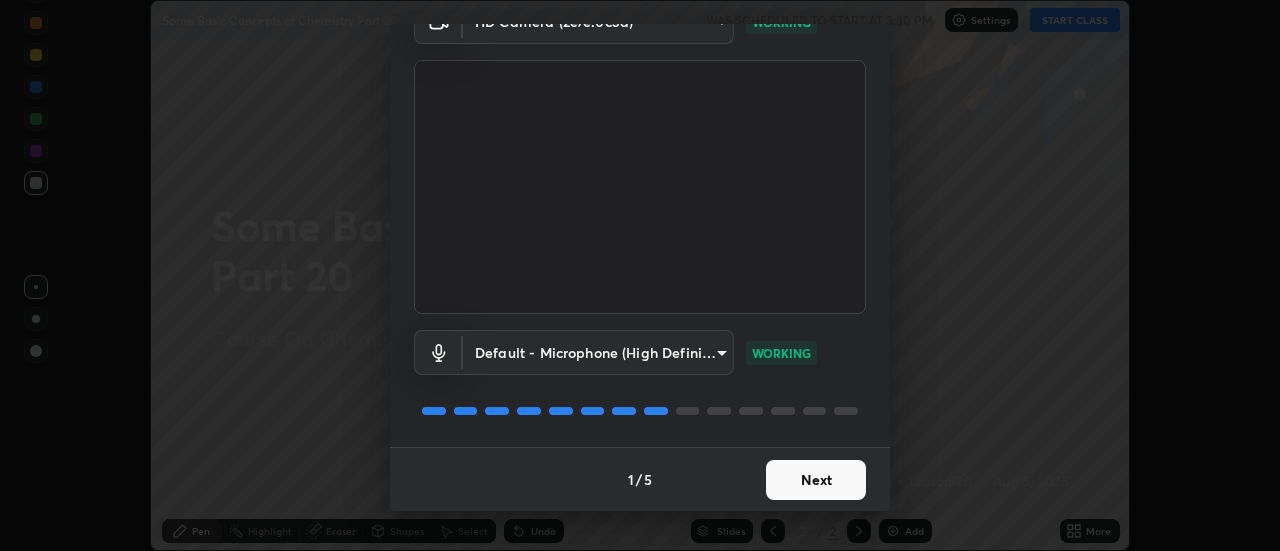 scroll, scrollTop: 0, scrollLeft: 0, axis: both 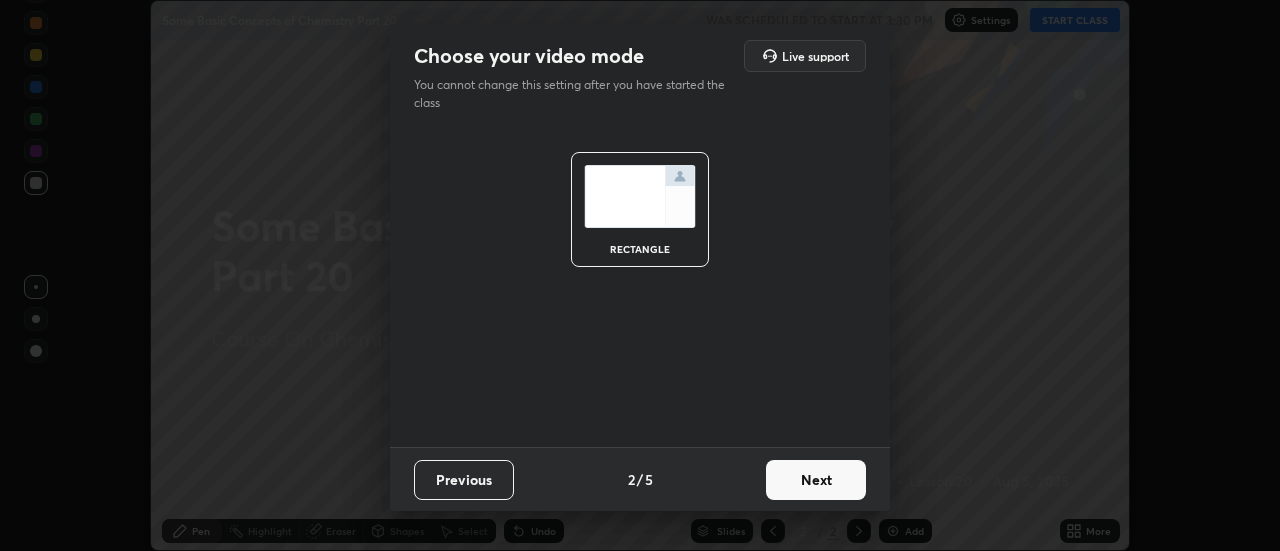 click on "Next" at bounding box center (816, 480) 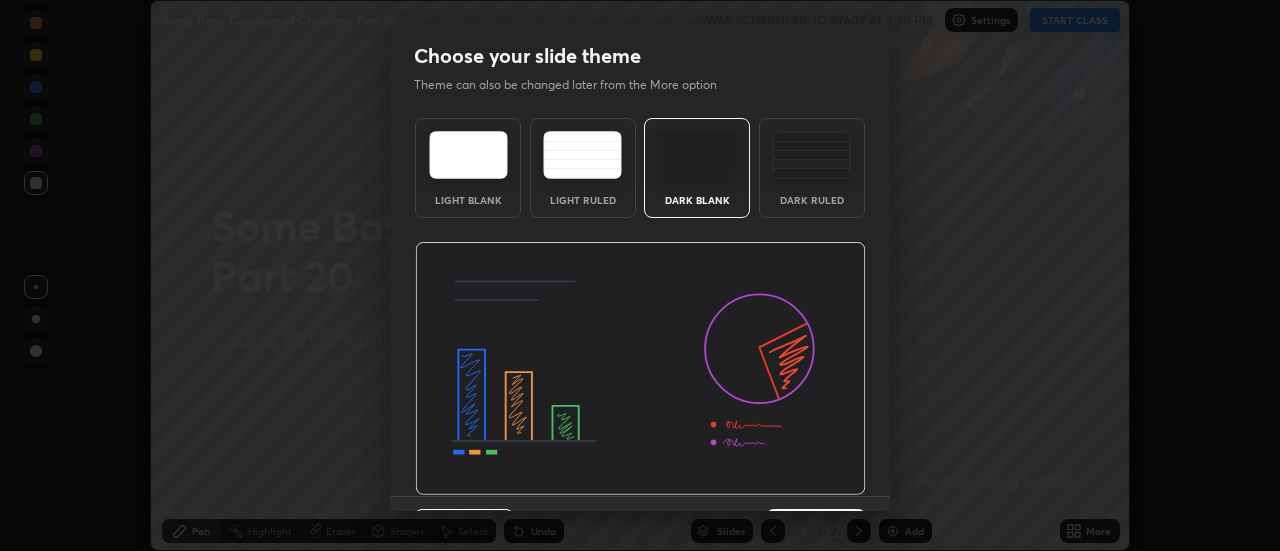 scroll, scrollTop: 49, scrollLeft: 0, axis: vertical 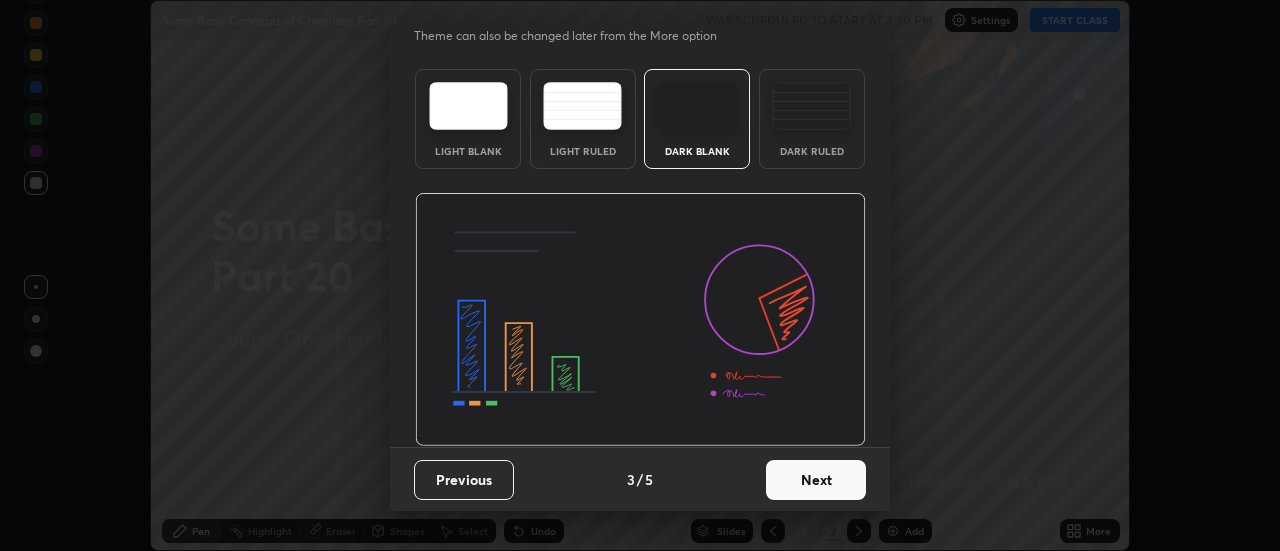 click on "Next" at bounding box center [816, 480] 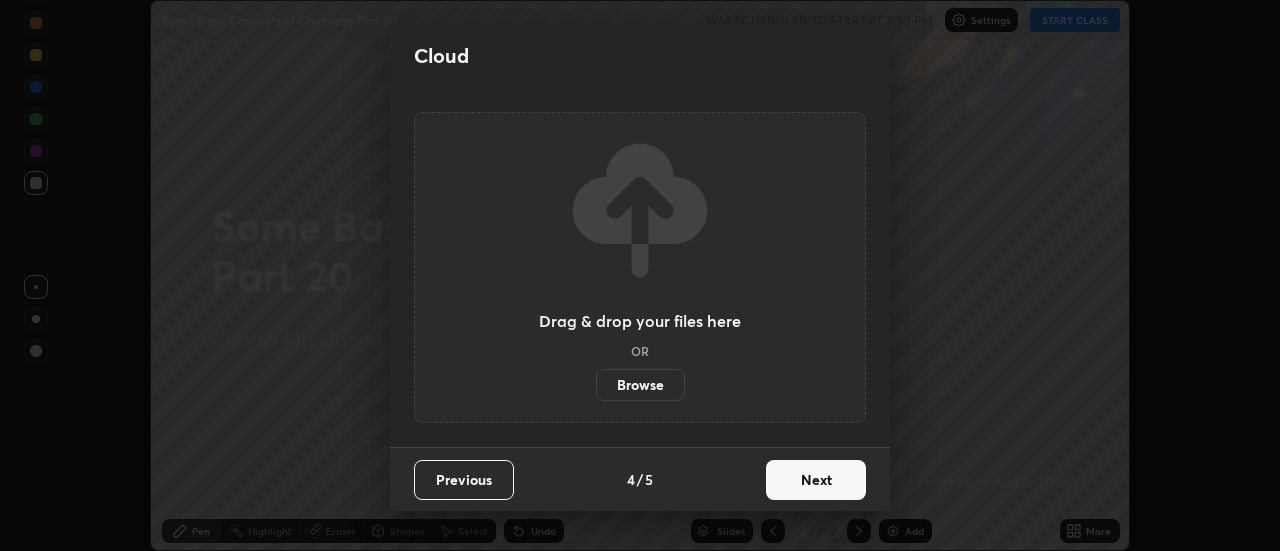 scroll, scrollTop: 0, scrollLeft: 0, axis: both 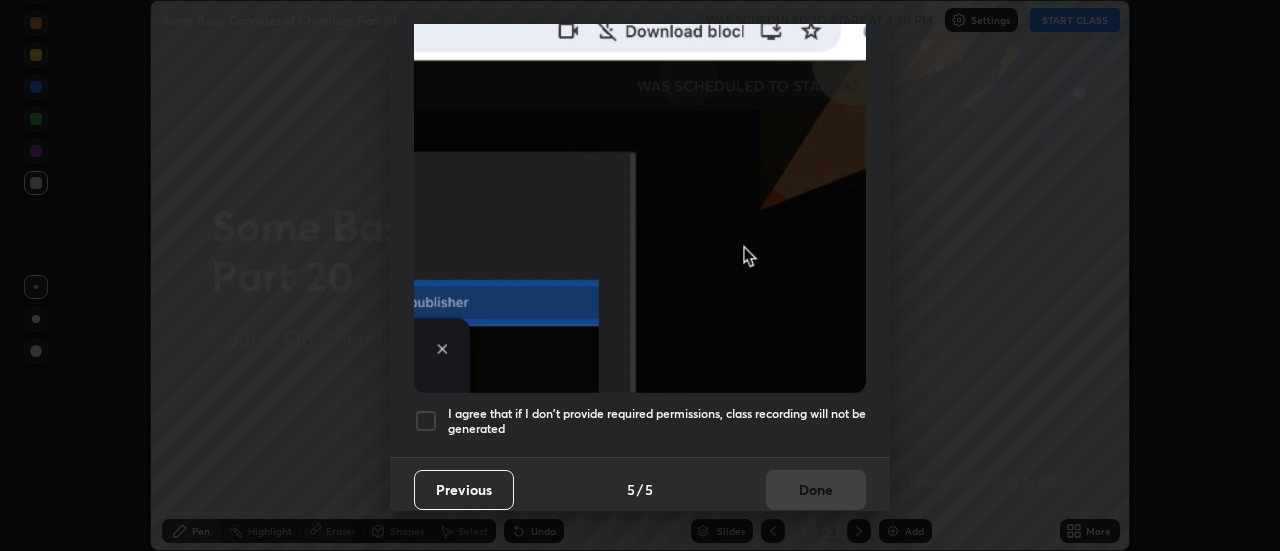 click on "I agree that if I don't provide required permissions, class recording will not be generated" at bounding box center (657, 421) 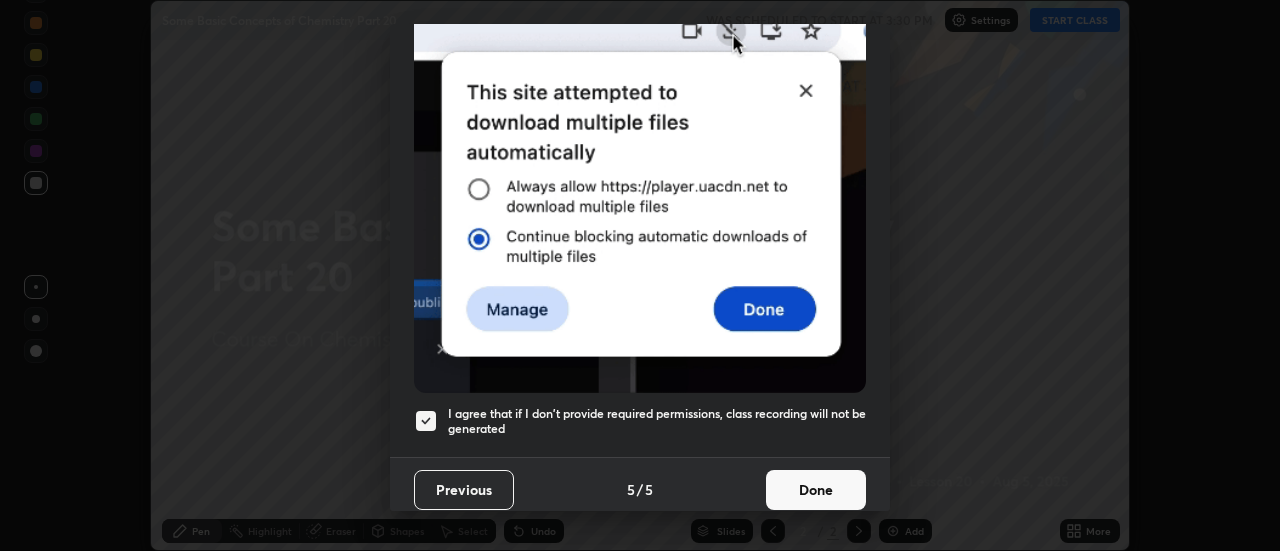 click on "Done" at bounding box center (816, 490) 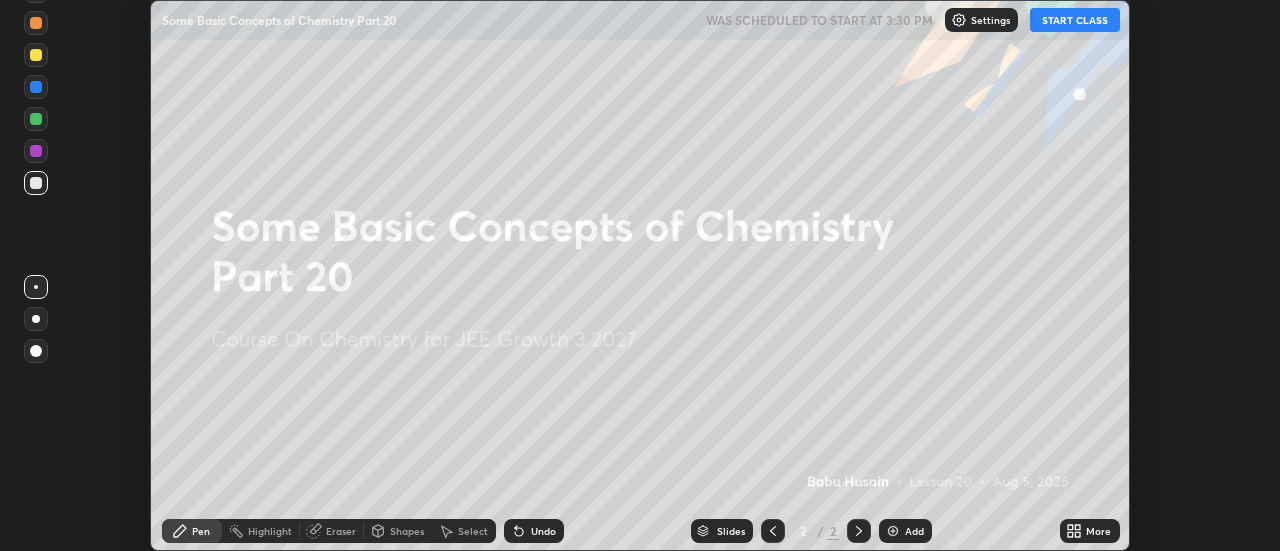 click on "START CLASS" at bounding box center [1075, 20] 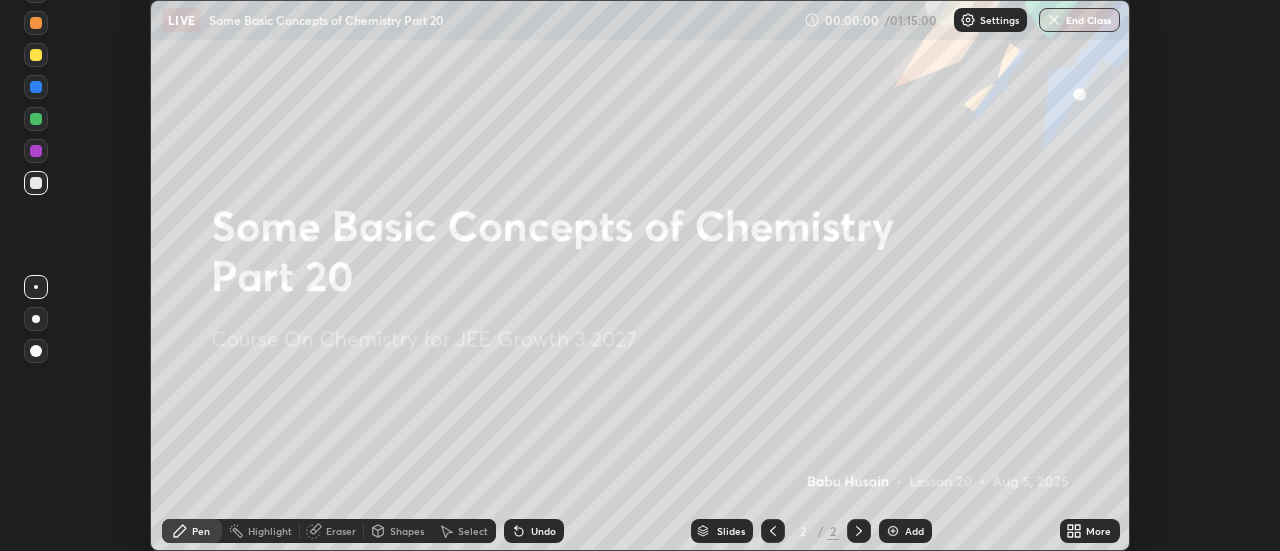 click on "Add" at bounding box center (905, 531) 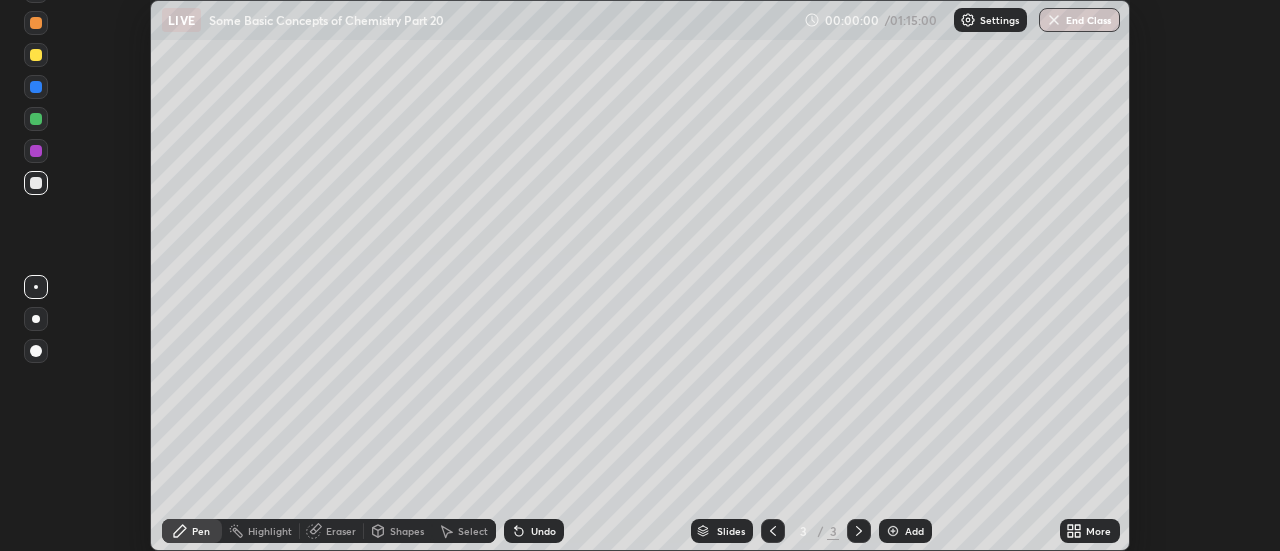 click 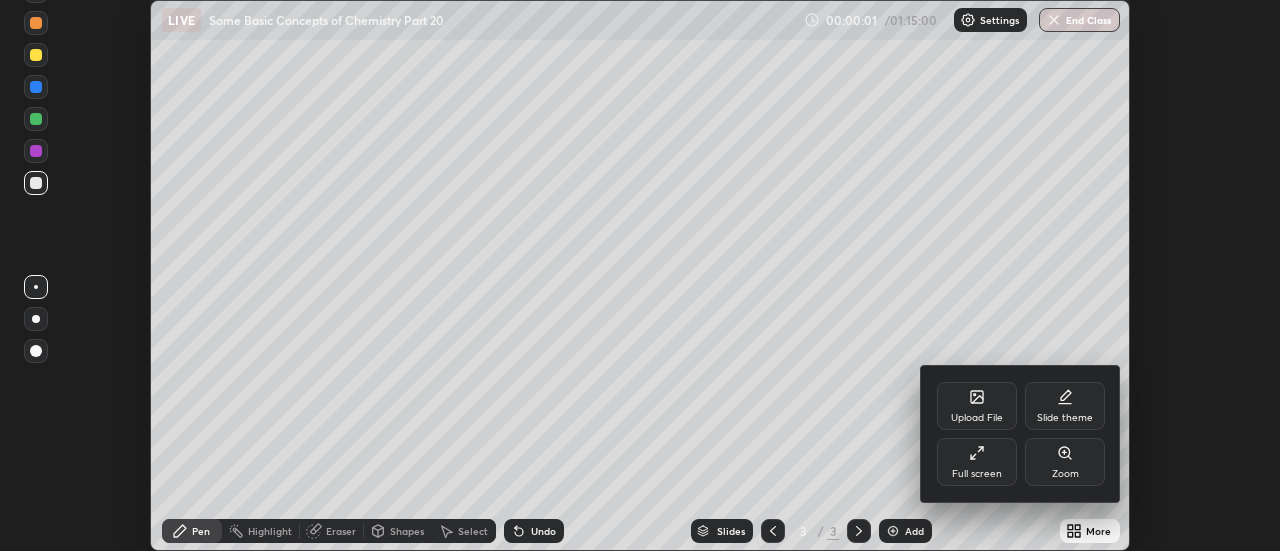click 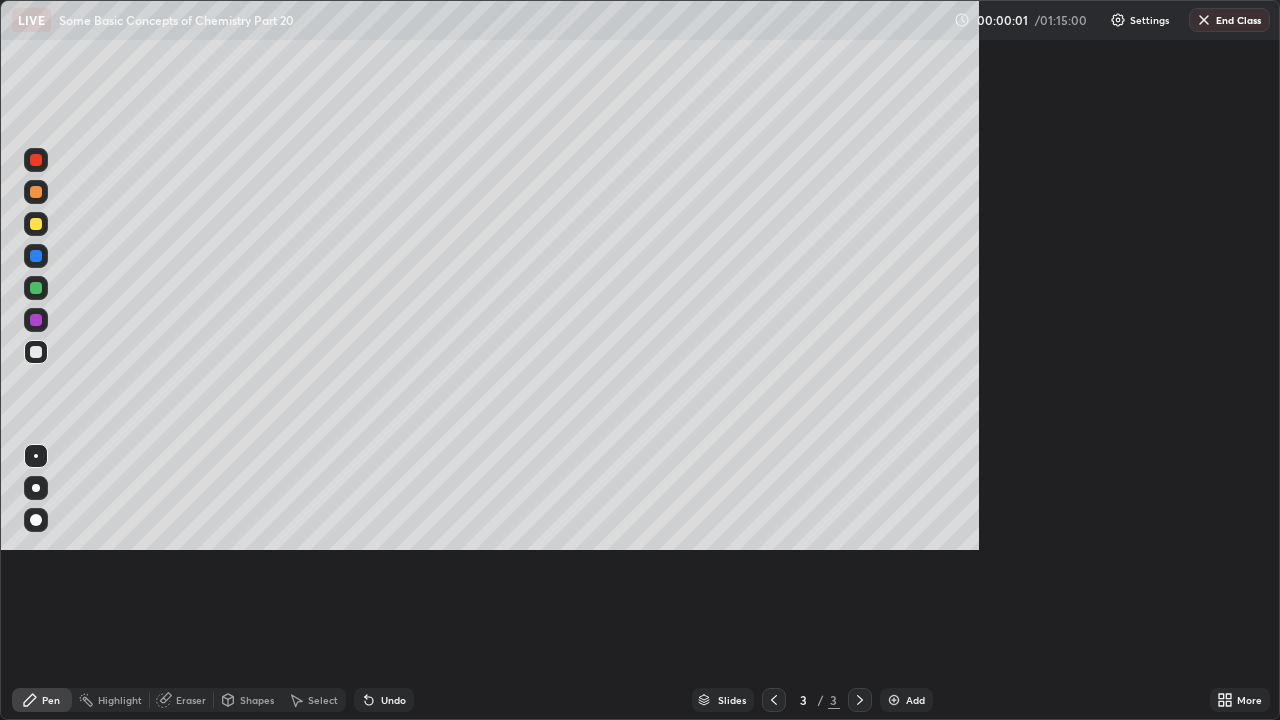 scroll, scrollTop: 99280, scrollLeft: 98720, axis: both 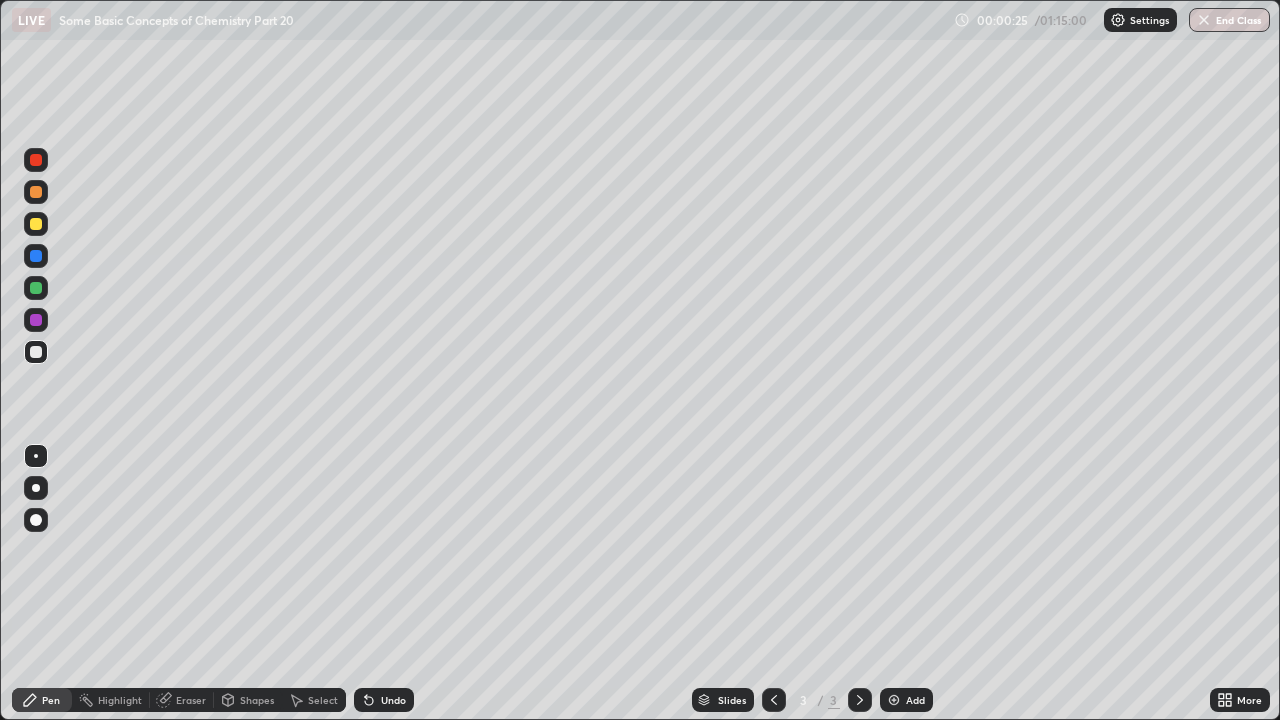 click at bounding box center (36, 192) 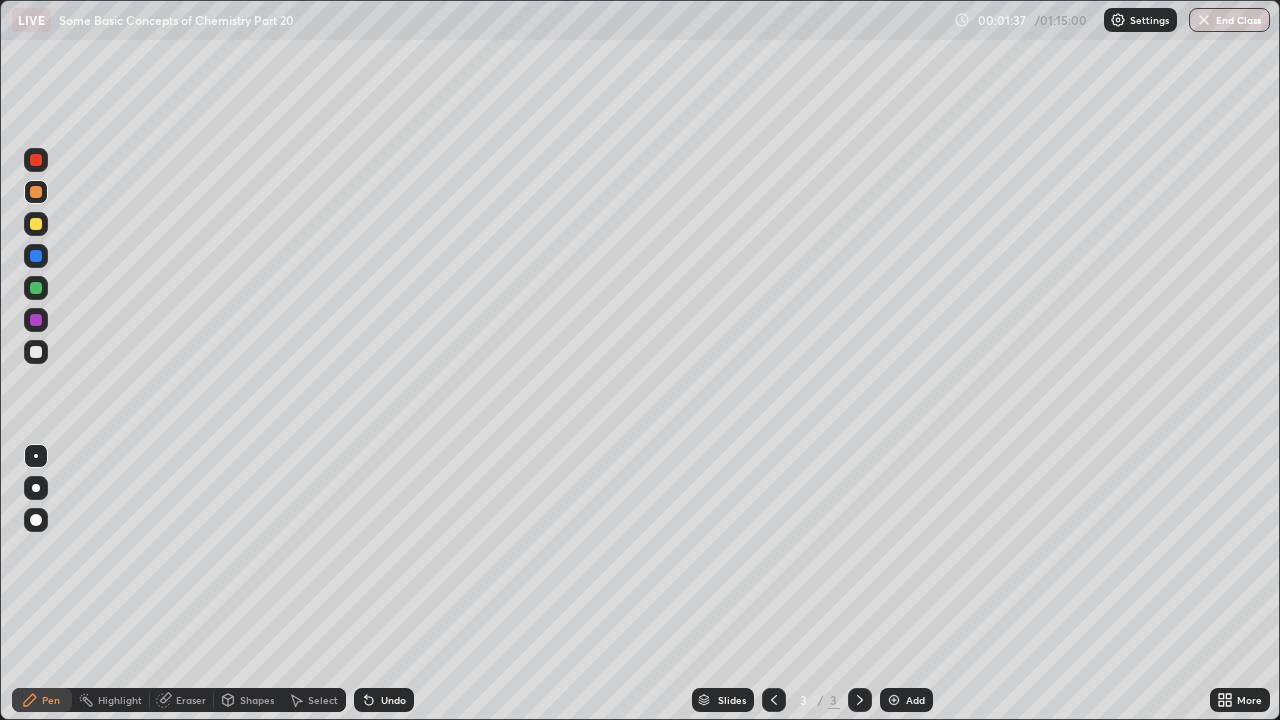 click on "Eraser" at bounding box center [191, 700] 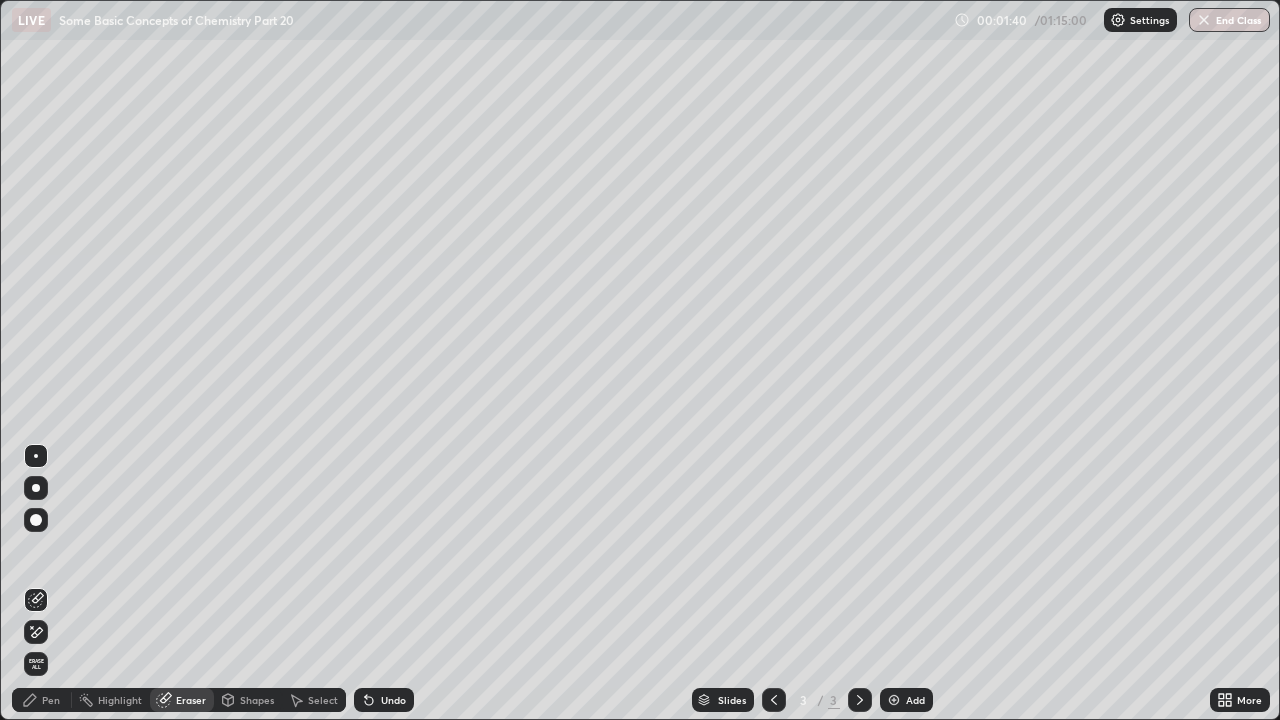 click on "Pen" at bounding box center (51, 700) 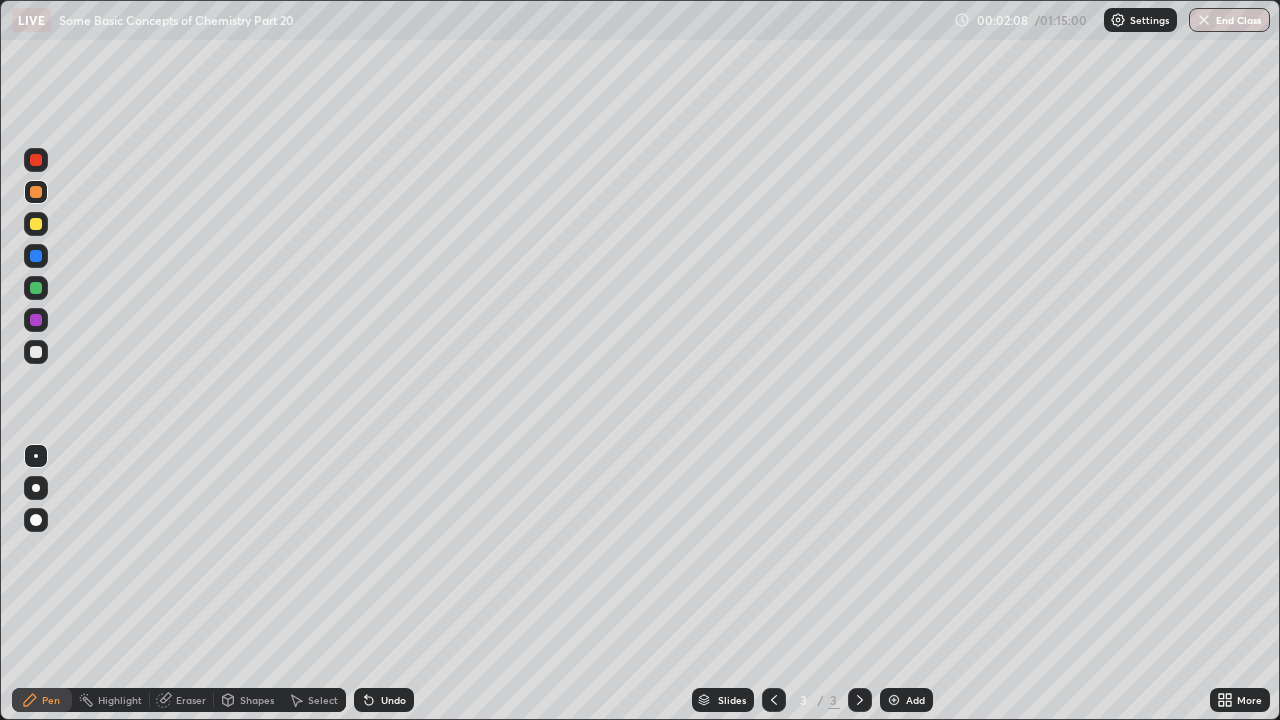 click at bounding box center (36, 256) 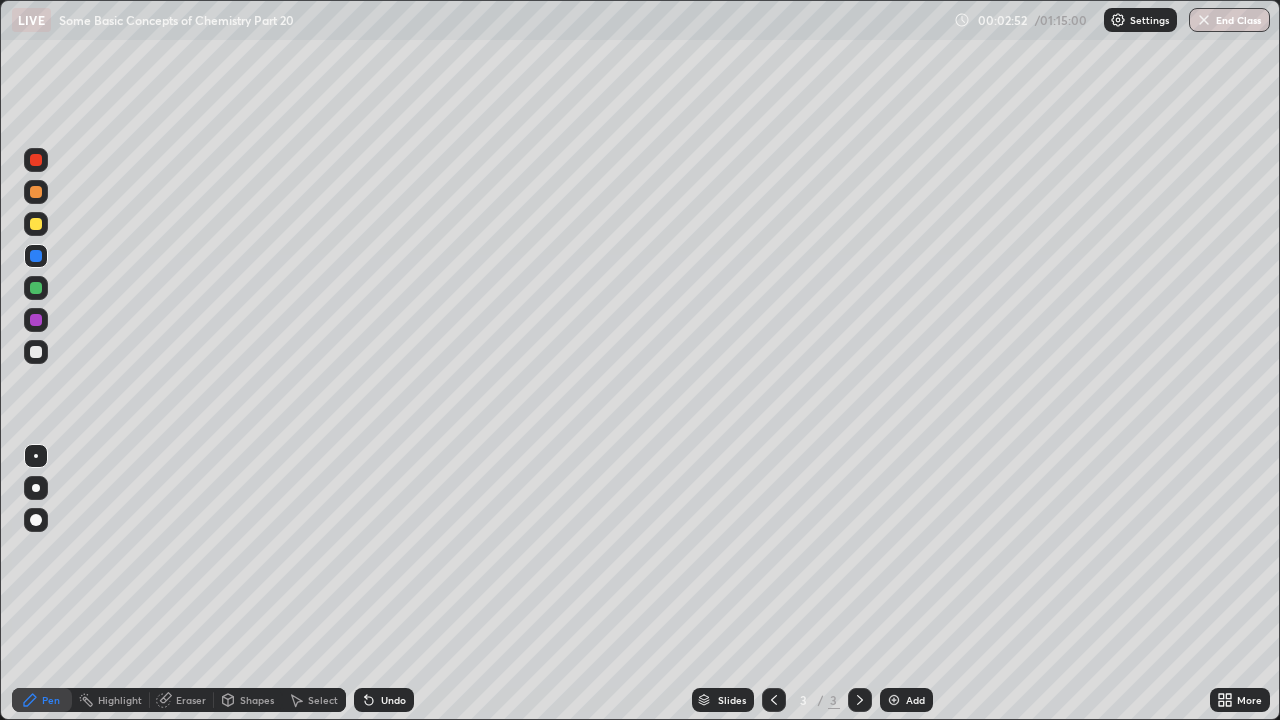 click at bounding box center (36, 224) 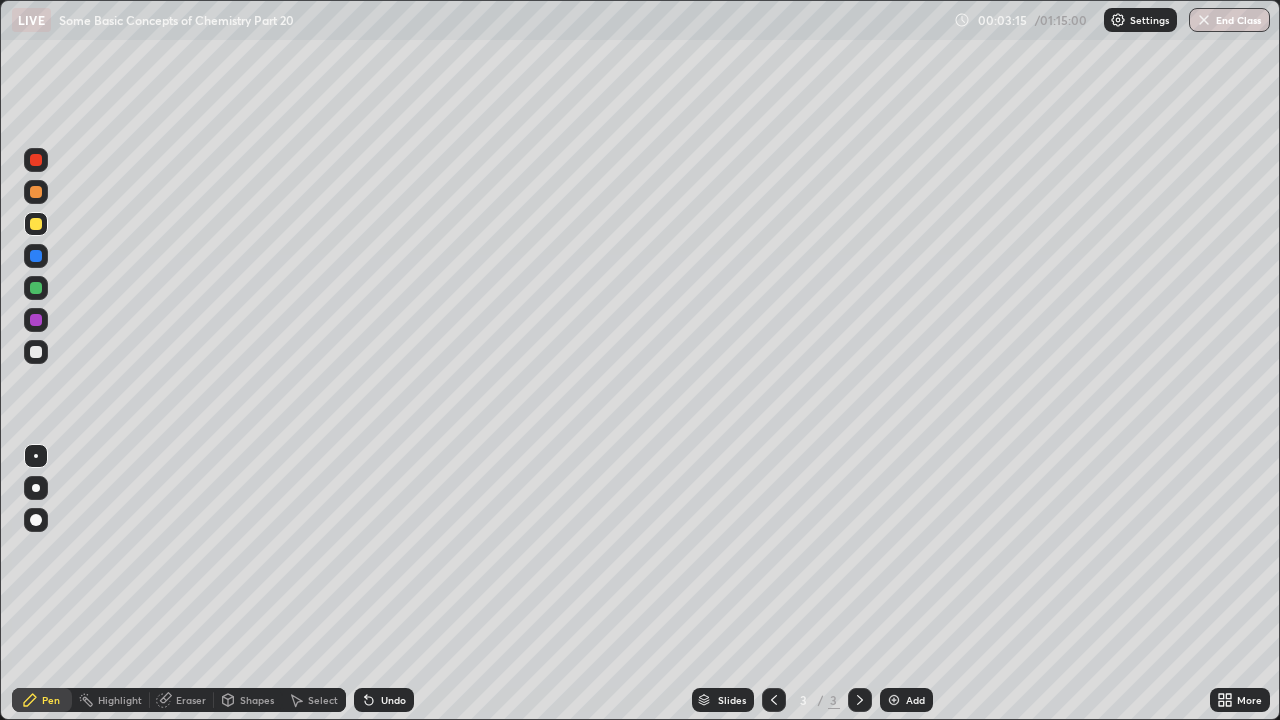 click 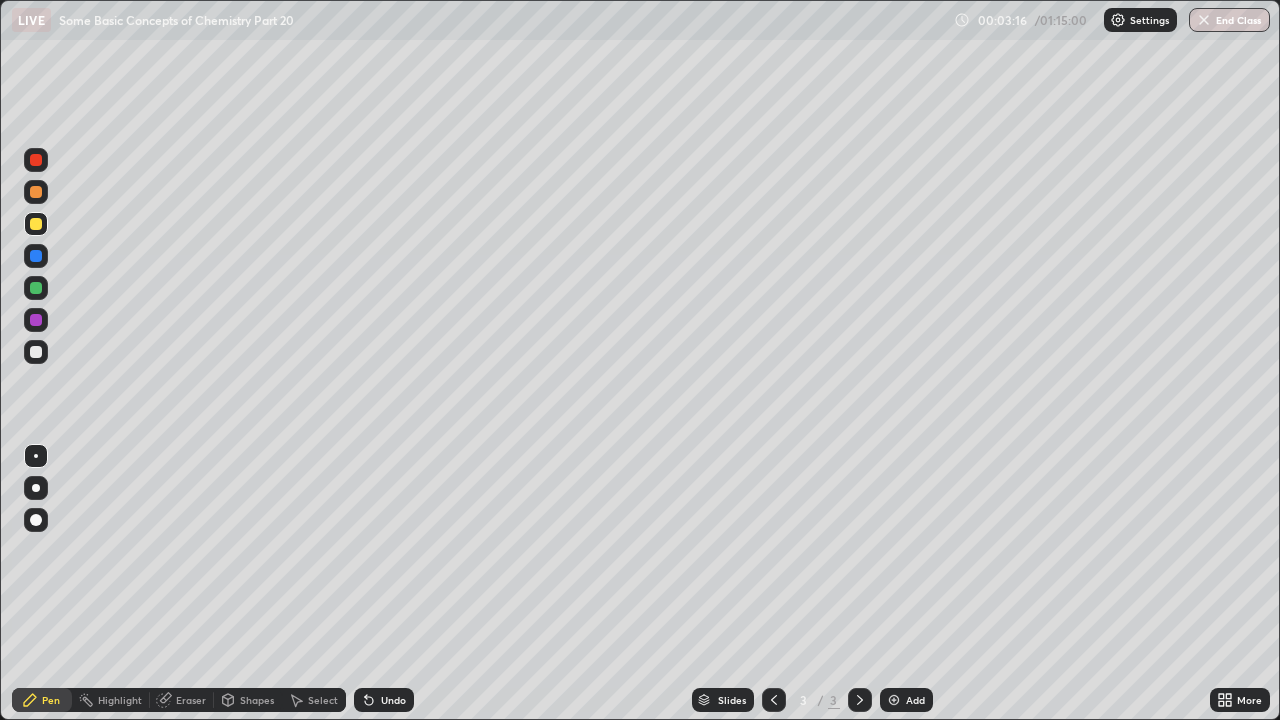 click 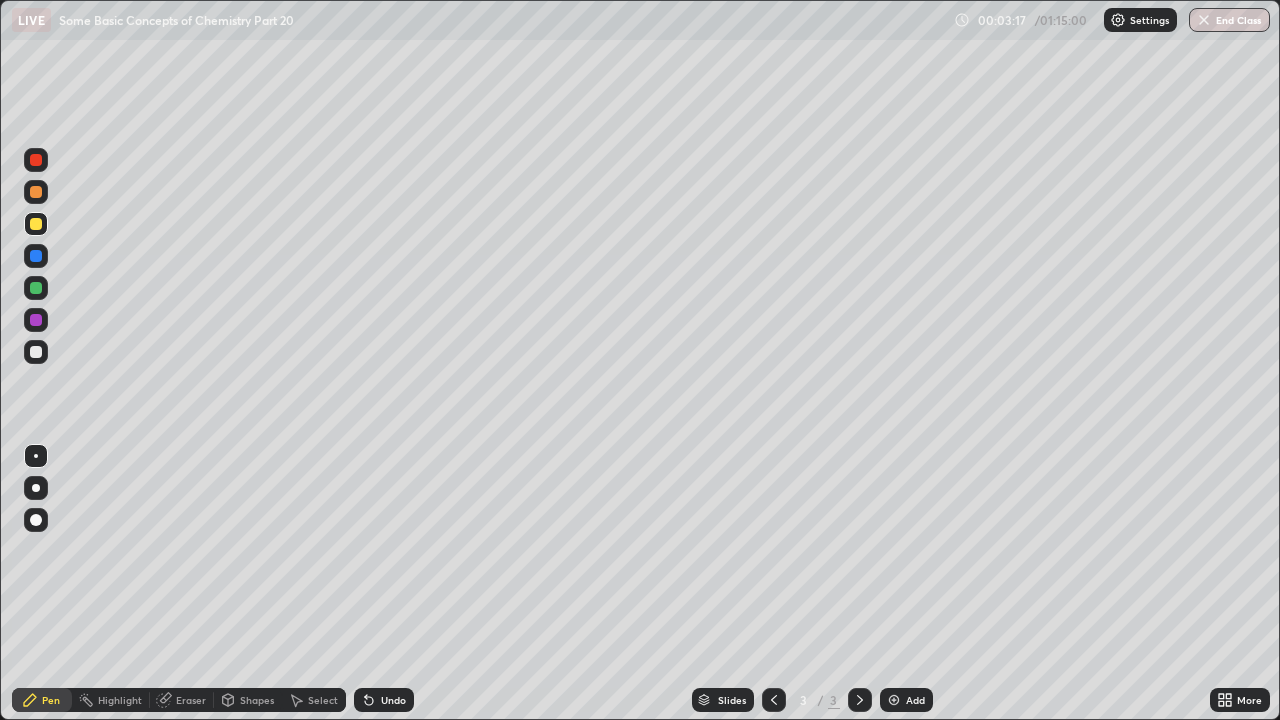 click on "Undo" at bounding box center (393, 700) 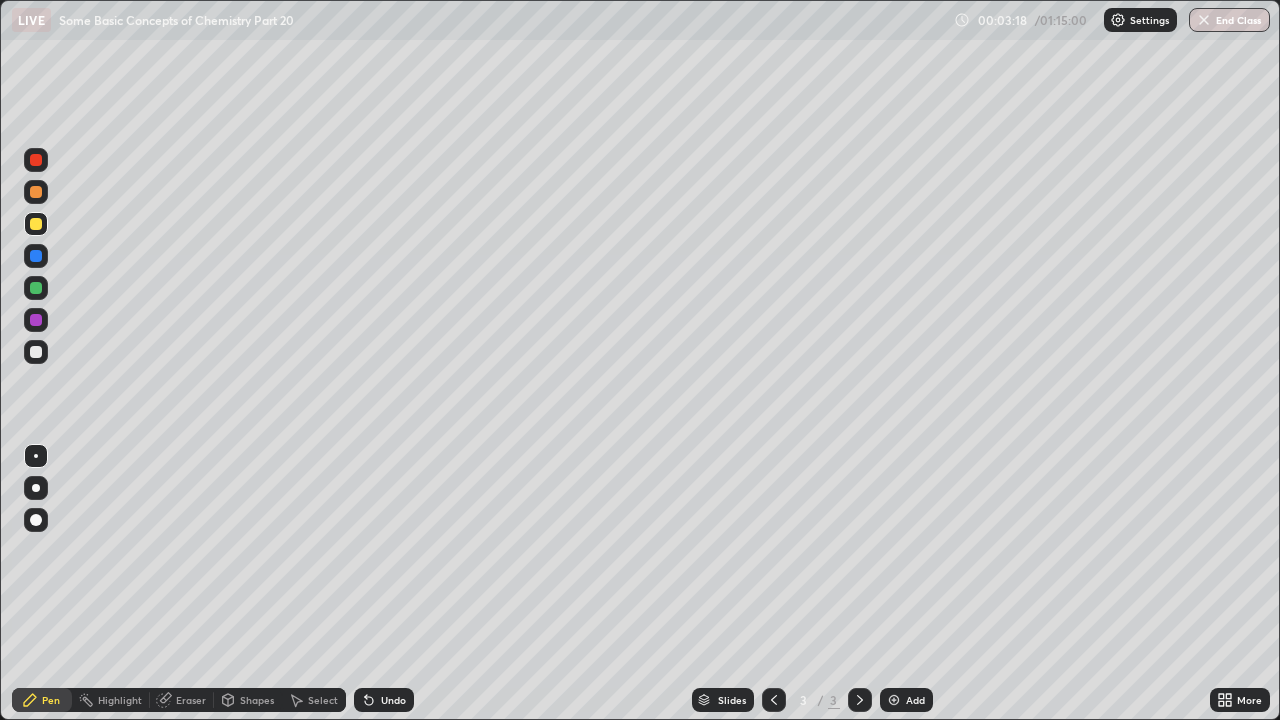 click on "Undo" at bounding box center (393, 700) 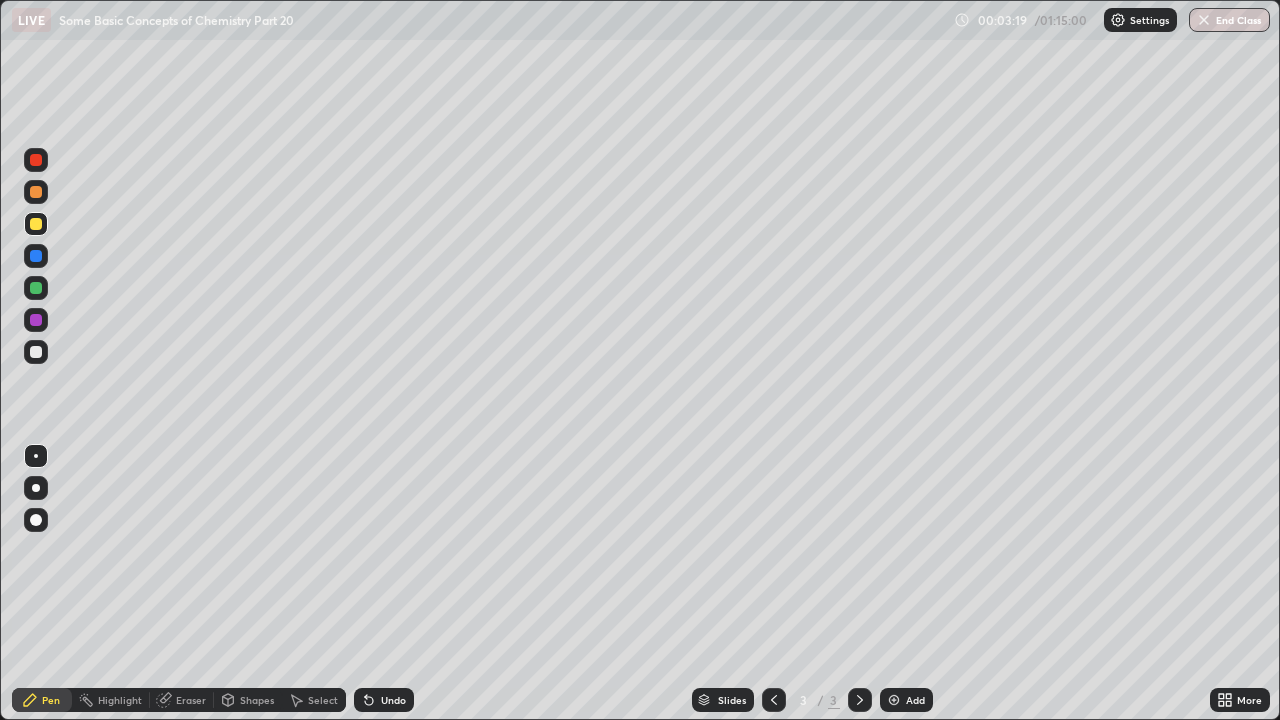 click on "Undo" at bounding box center [393, 700] 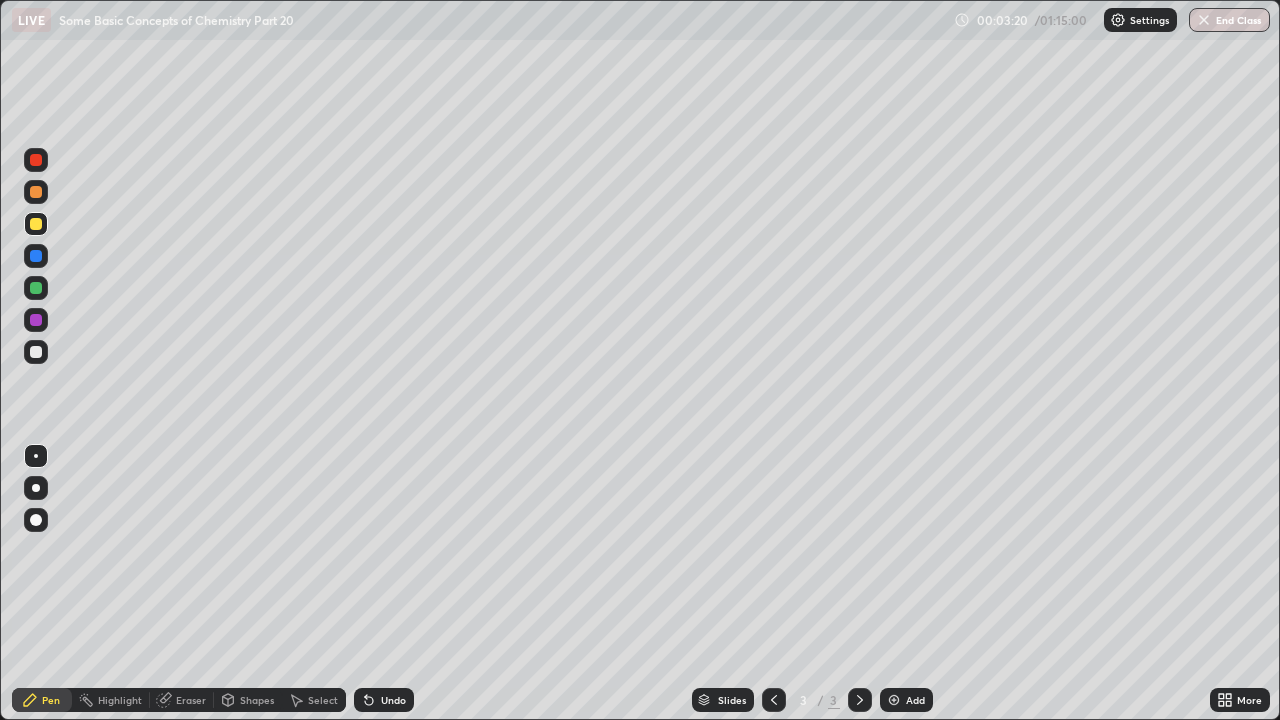 click on "Undo" at bounding box center [393, 700] 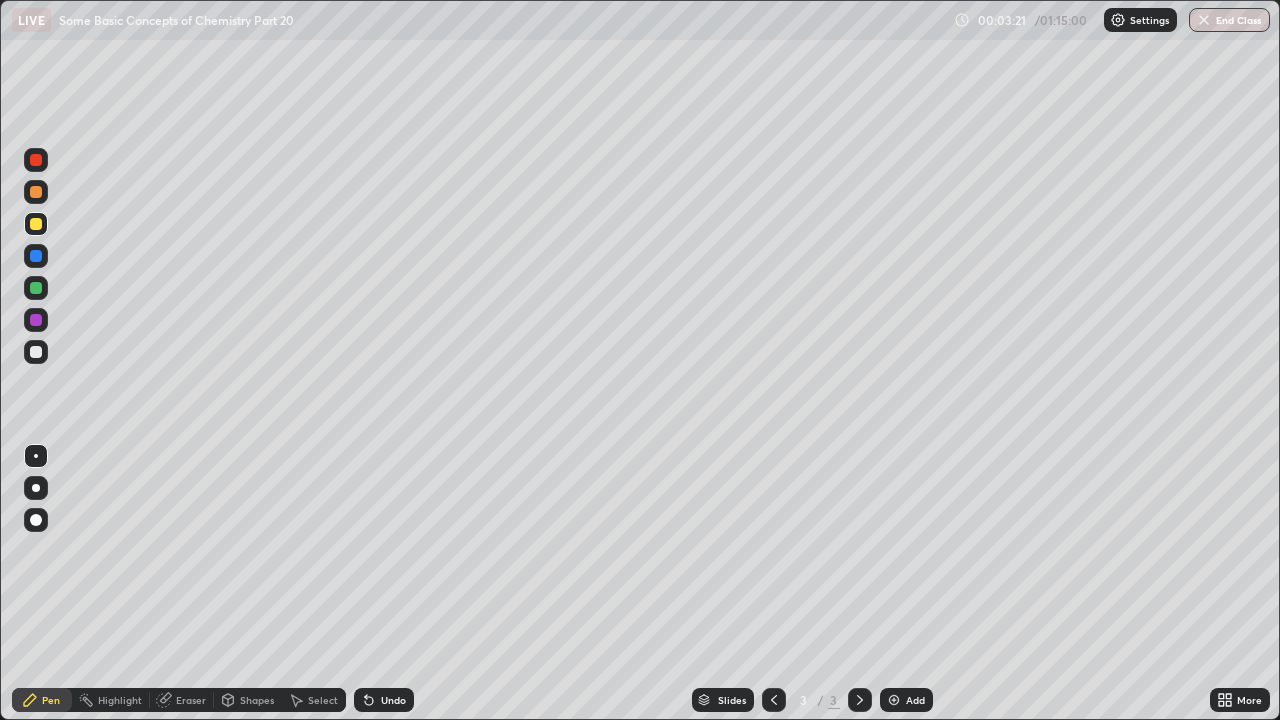 click on "Undo" at bounding box center [384, 700] 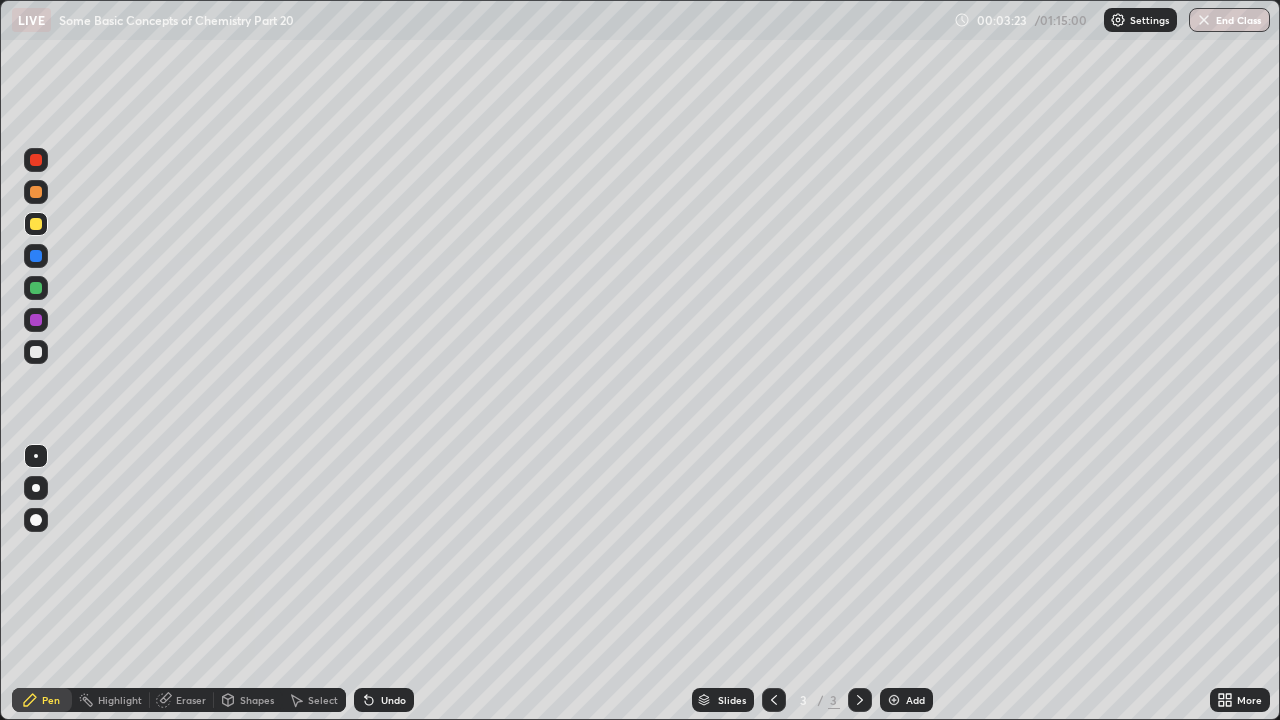 click at bounding box center [36, 256] 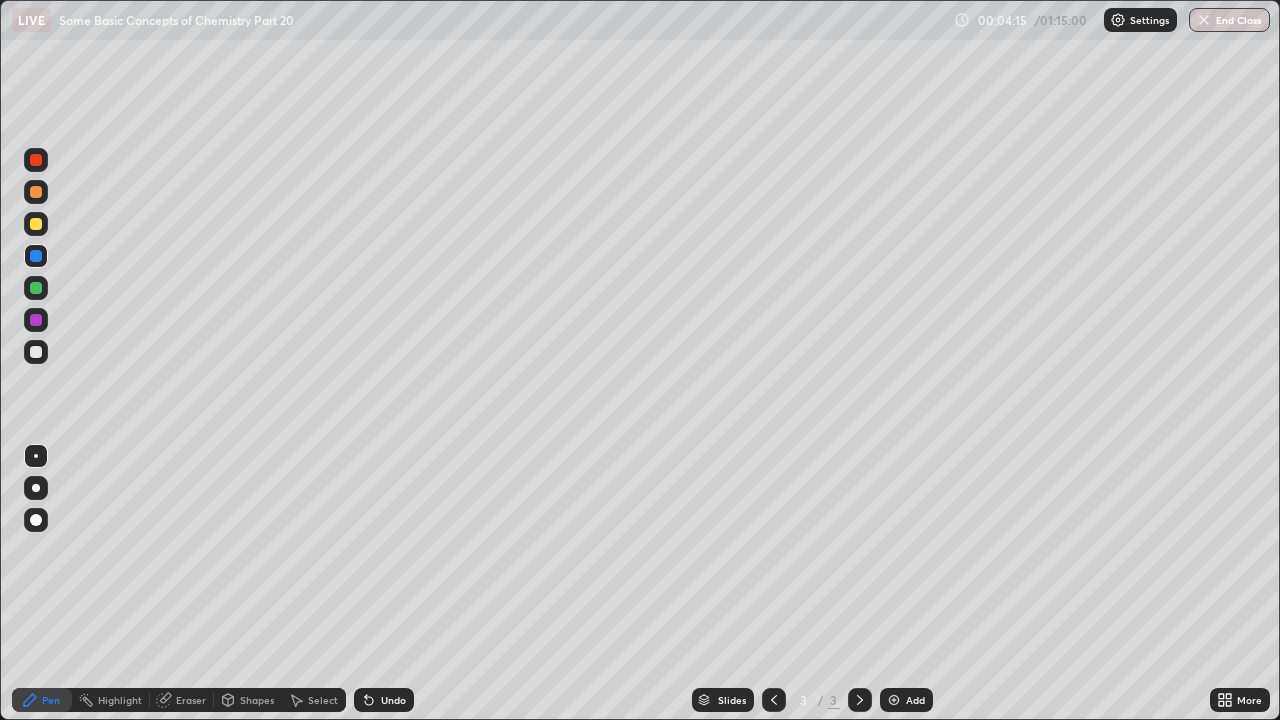 click on "Undo" at bounding box center (393, 700) 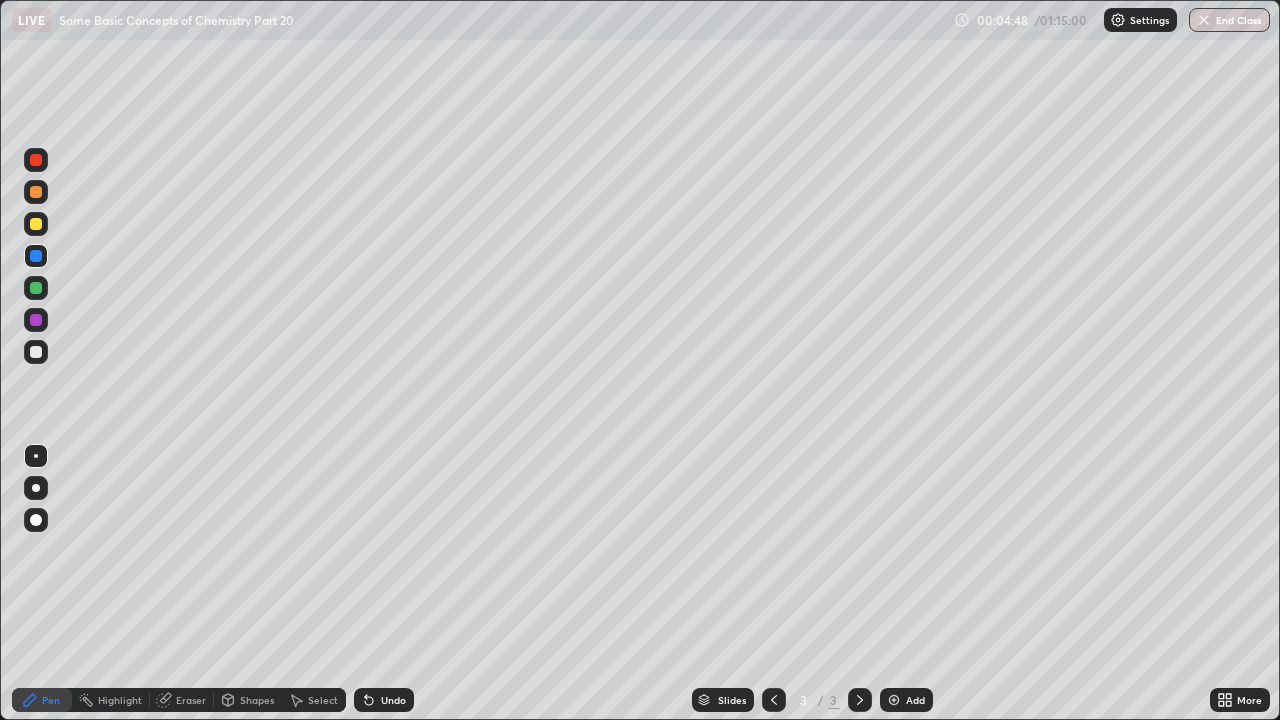 click at bounding box center [36, 224] 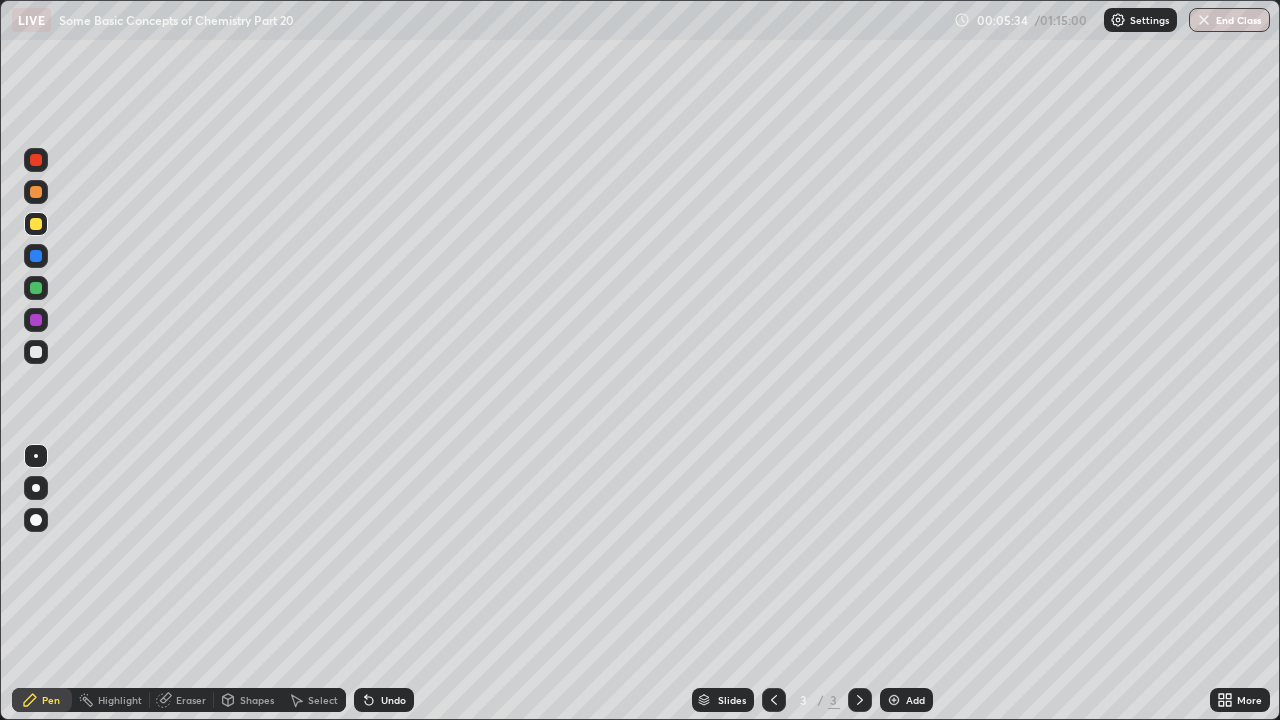 click at bounding box center (36, 320) 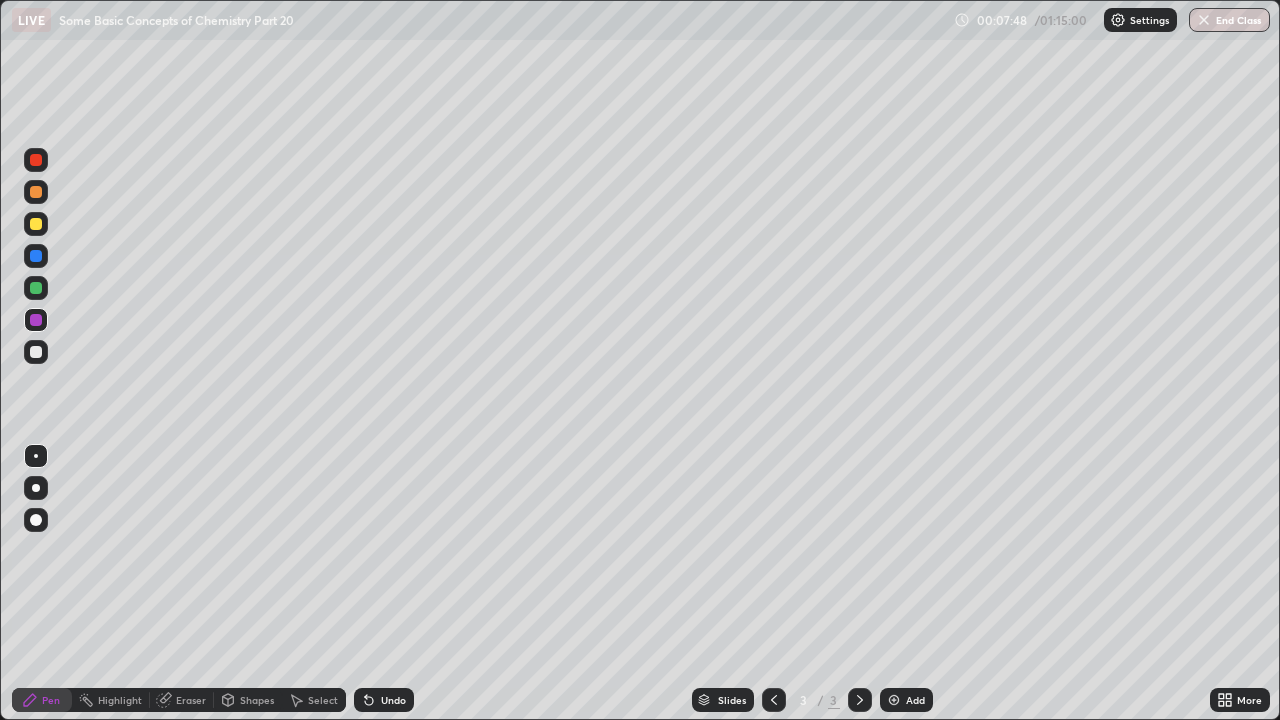click on "Add" at bounding box center (915, 700) 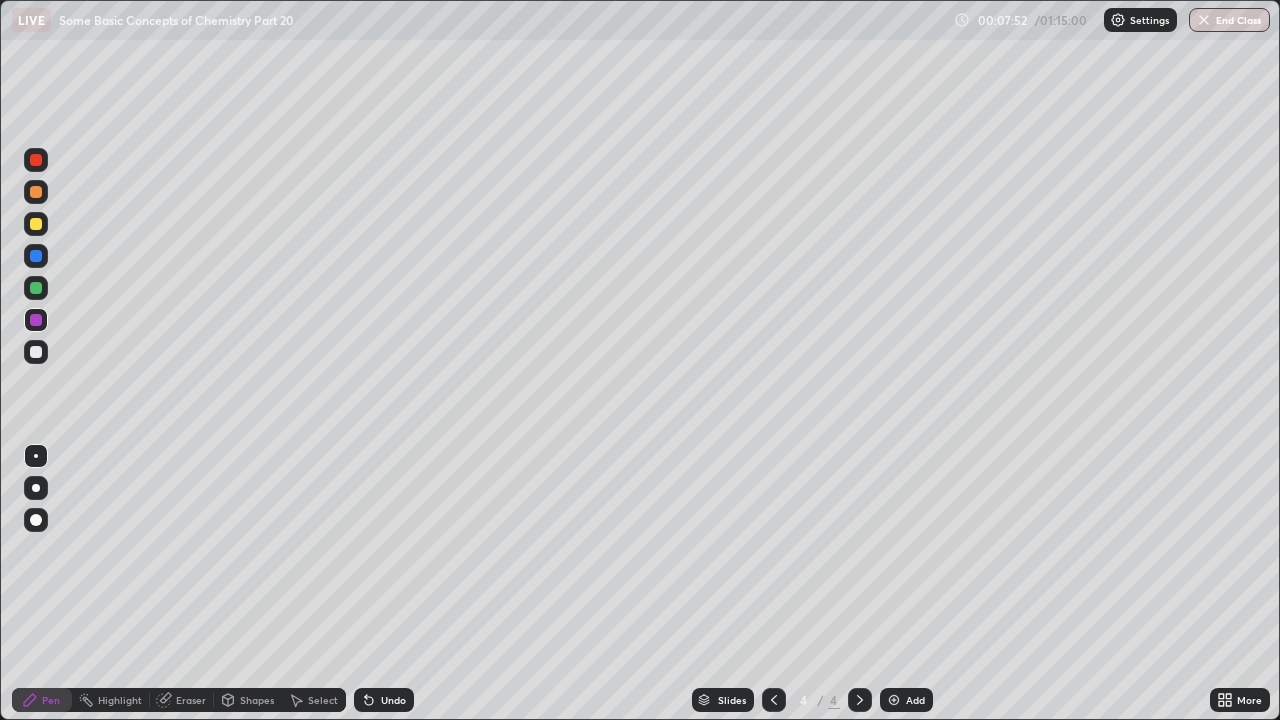 click 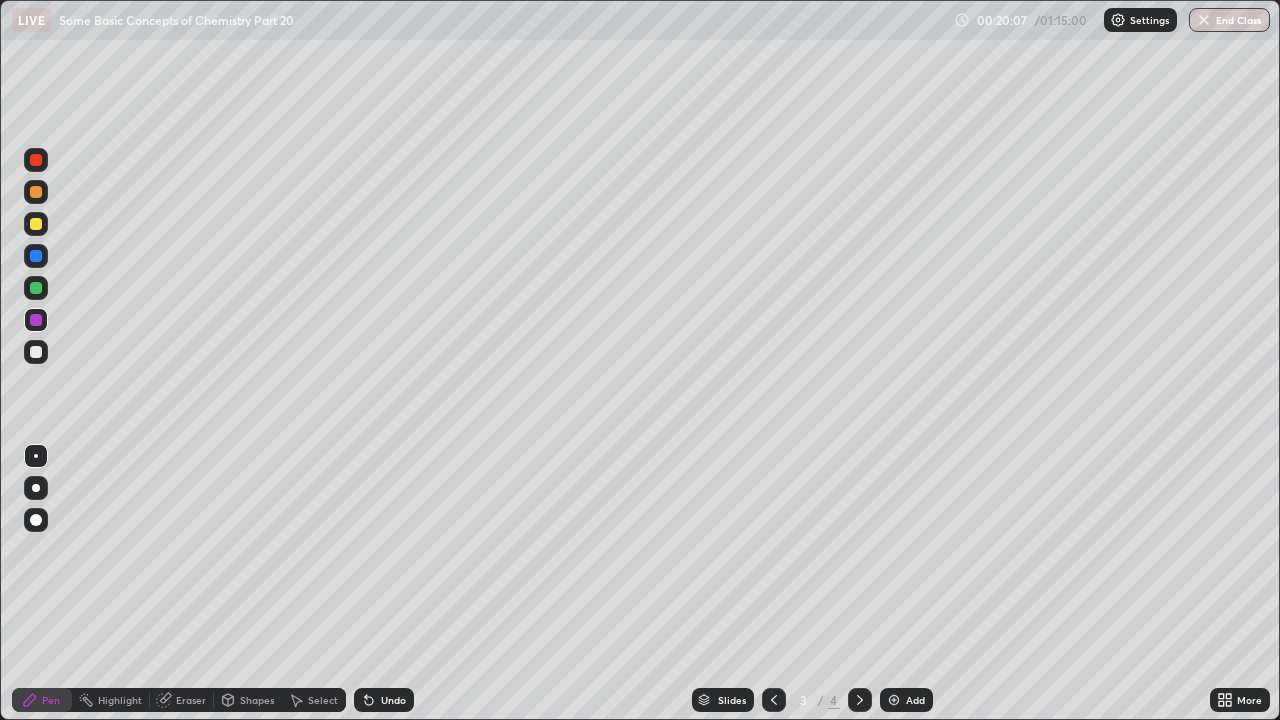 click on "Add" at bounding box center [915, 700] 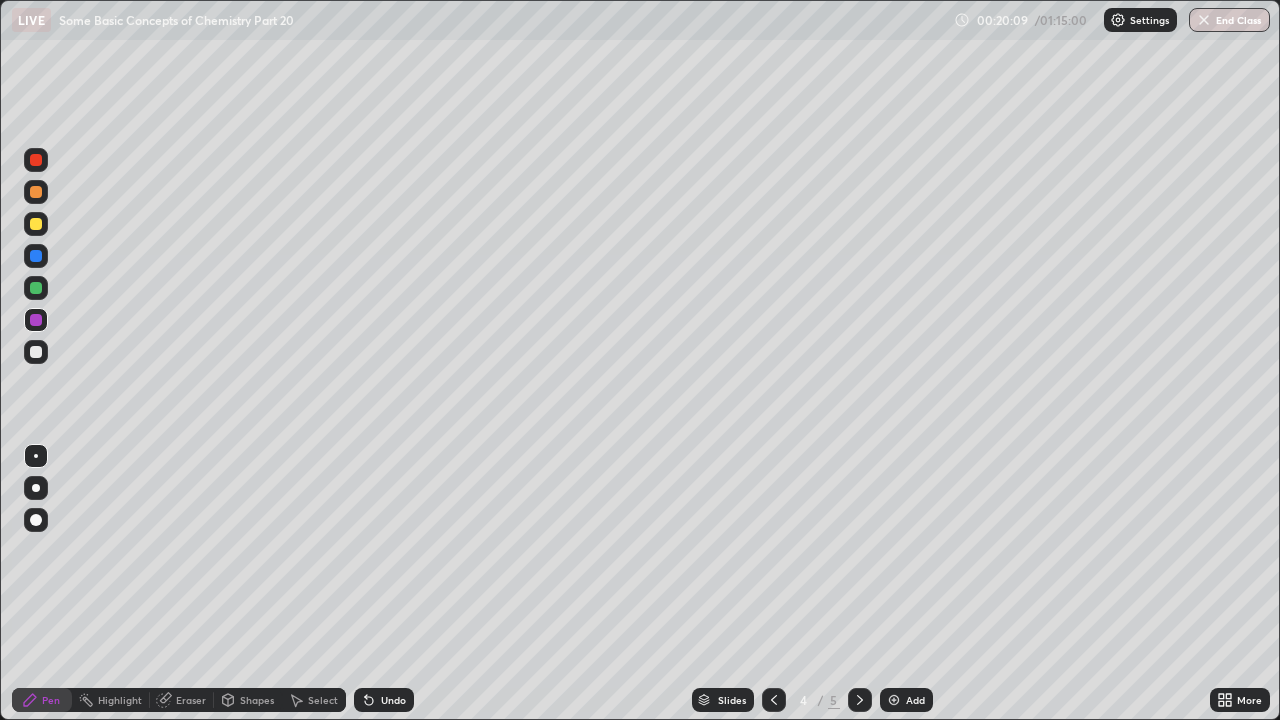 click at bounding box center [36, 256] 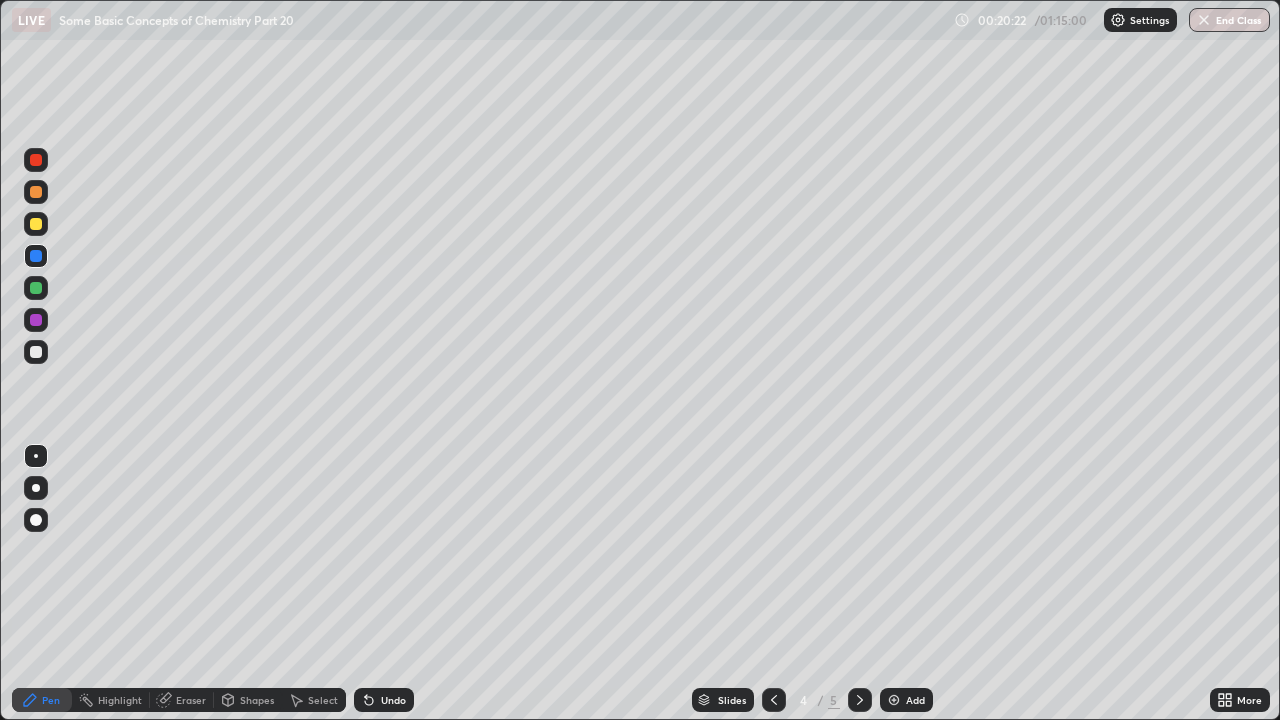 click 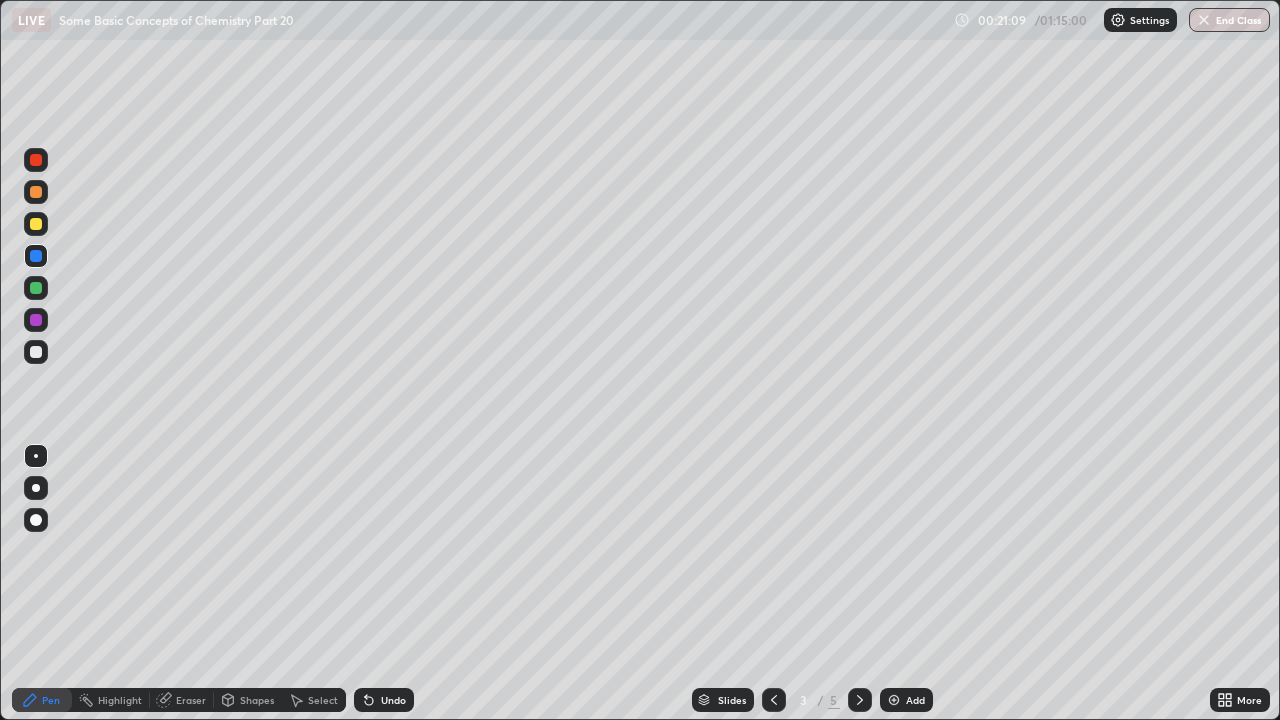 click 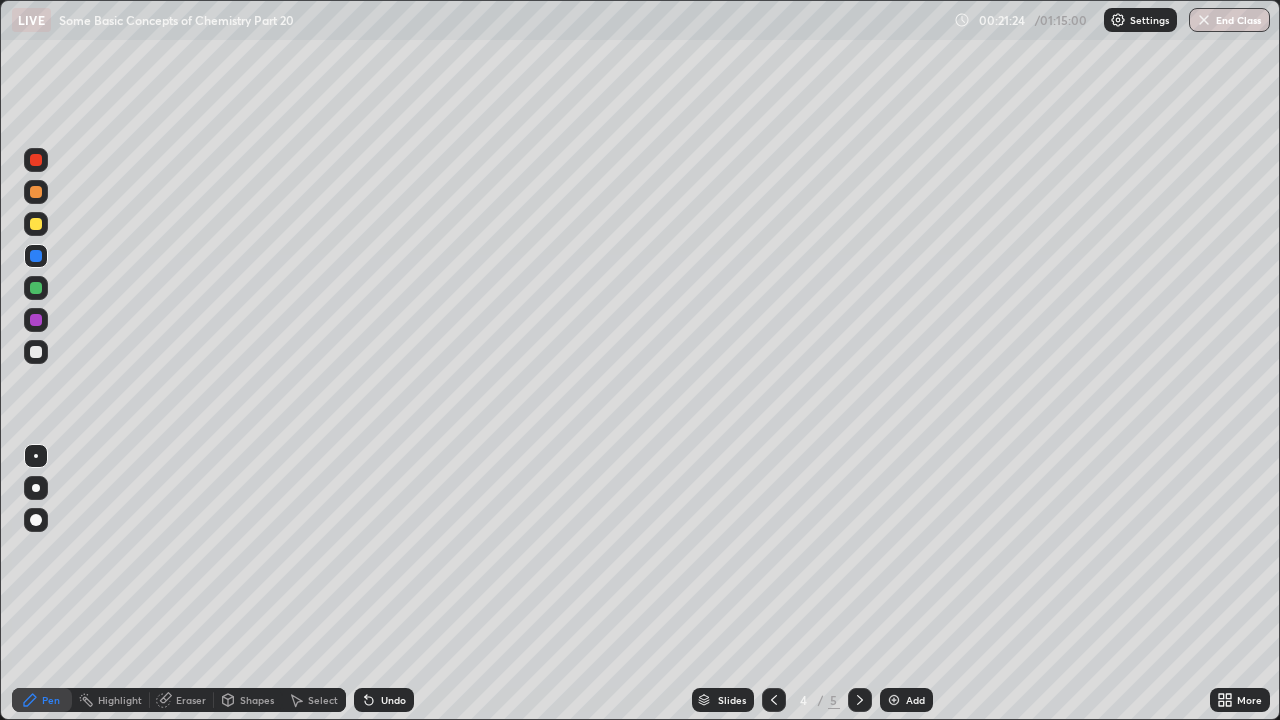 click at bounding box center [36, 224] 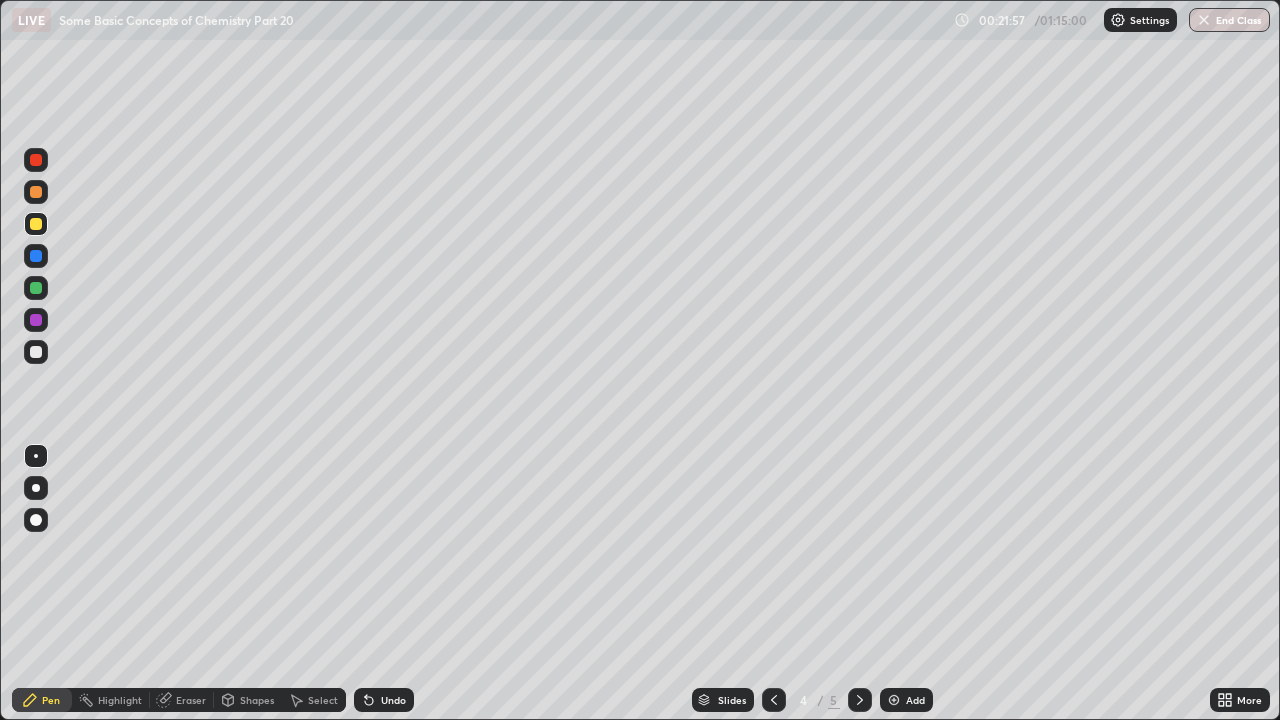 click at bounding box center [774, 700] 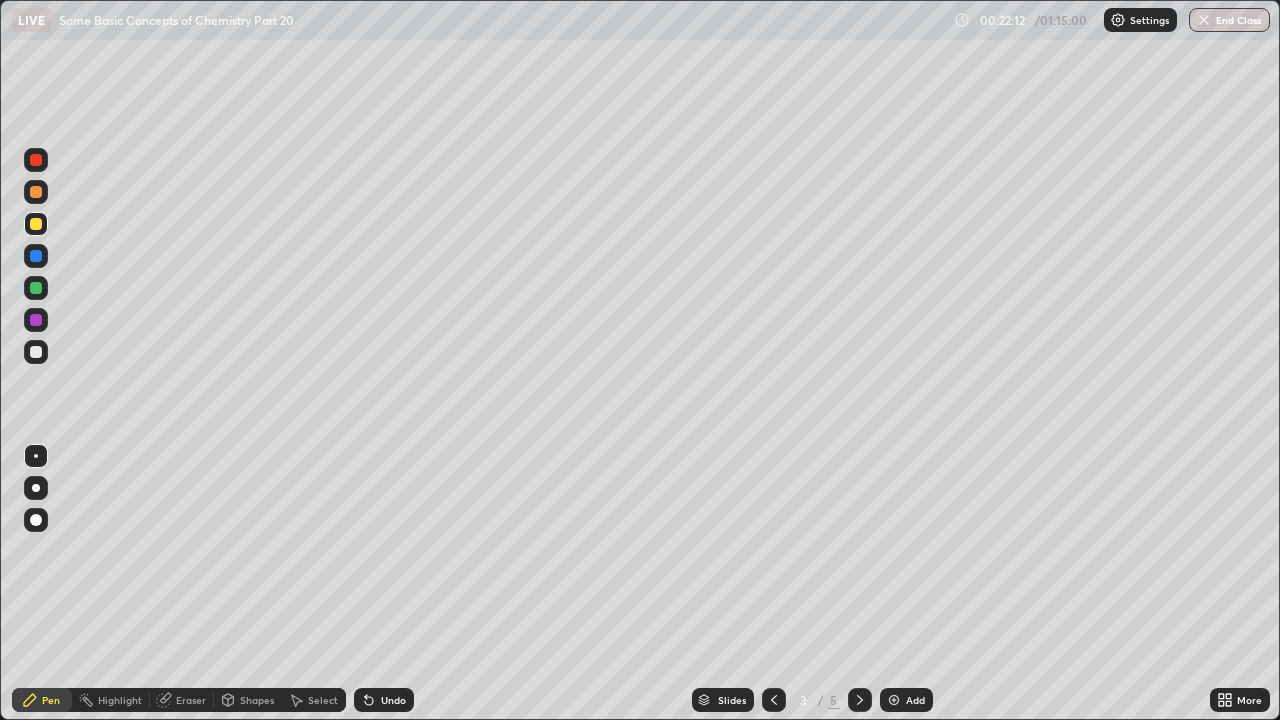 click 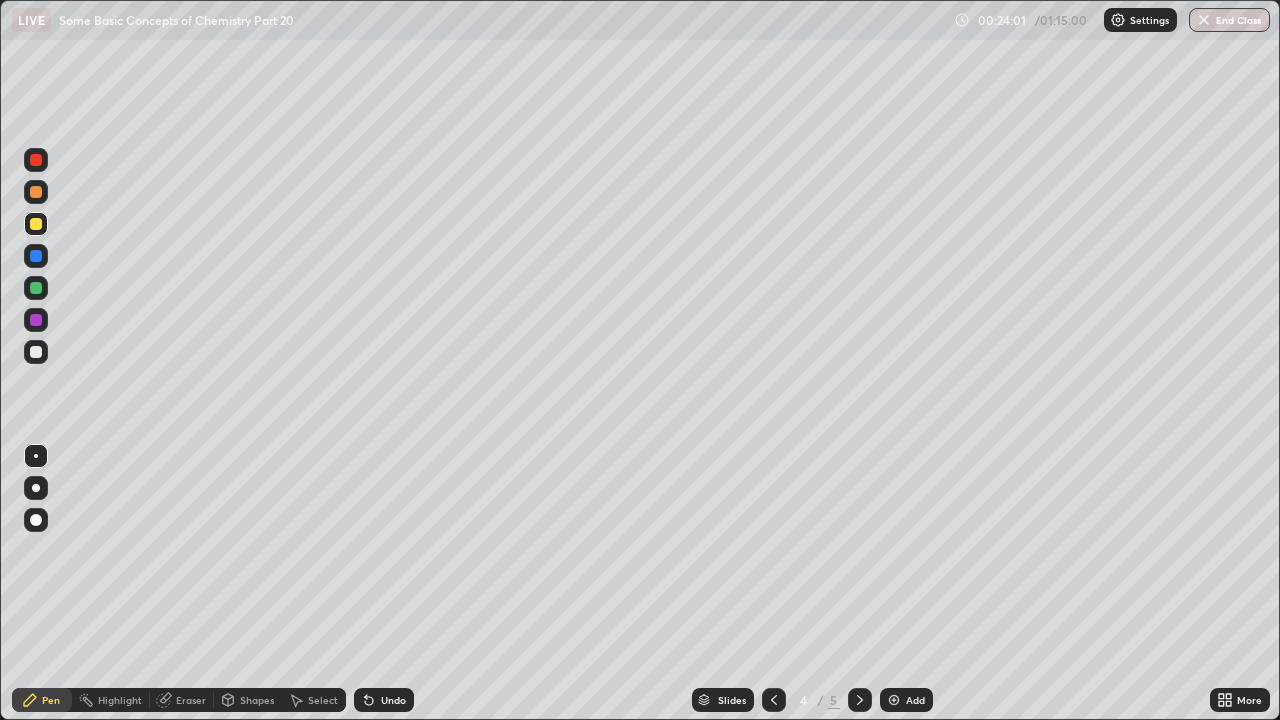 click at bounding box center (36, 320) 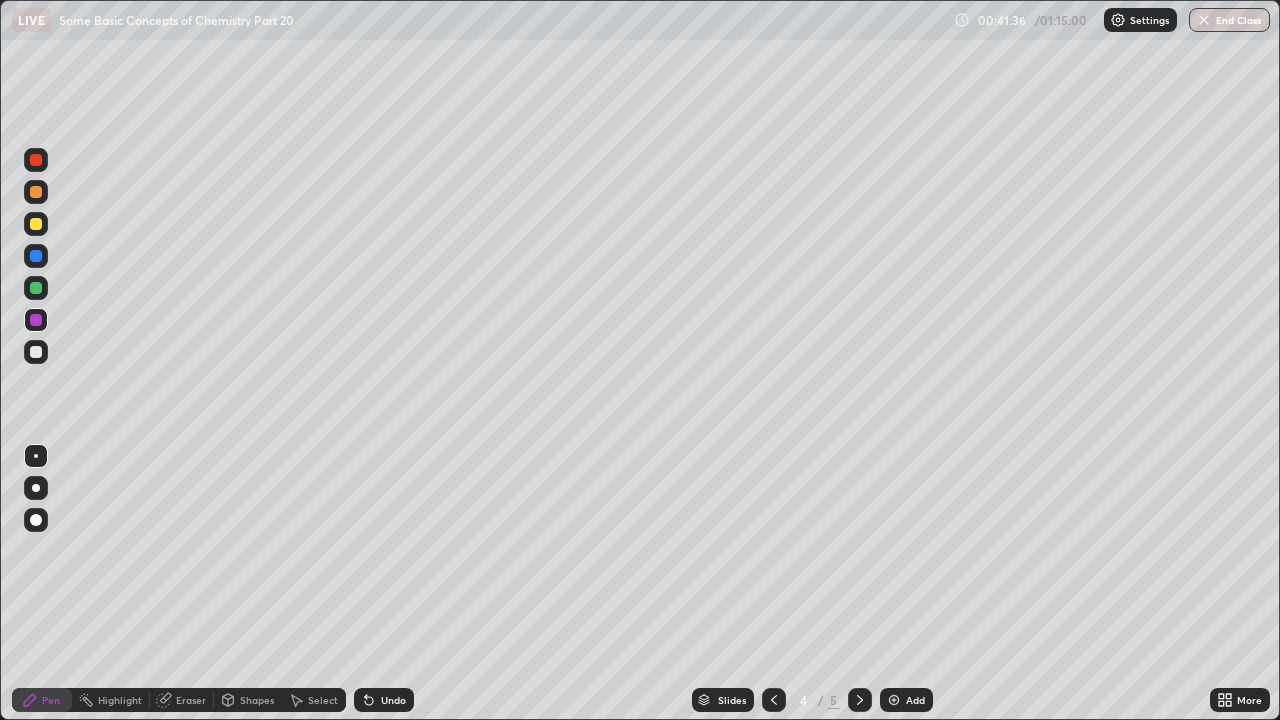 click on "Add" at bounding box center [906, 700] 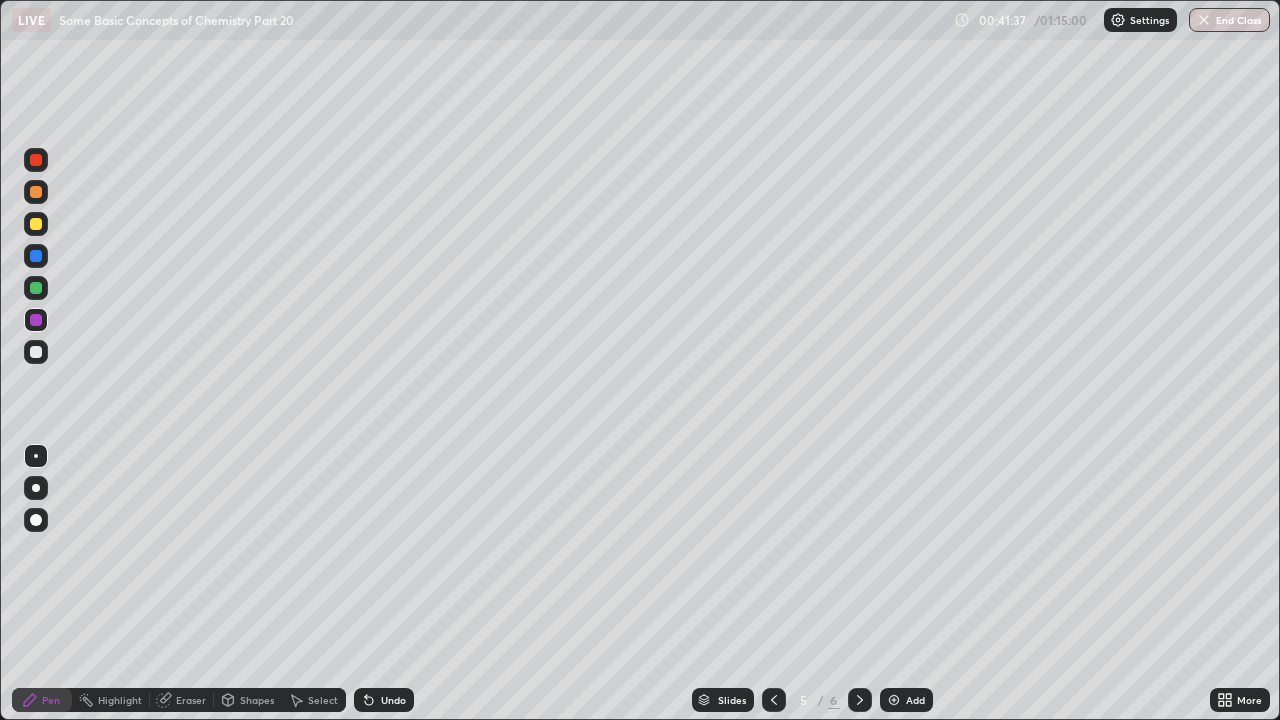 click at bounding box center [36, 192] 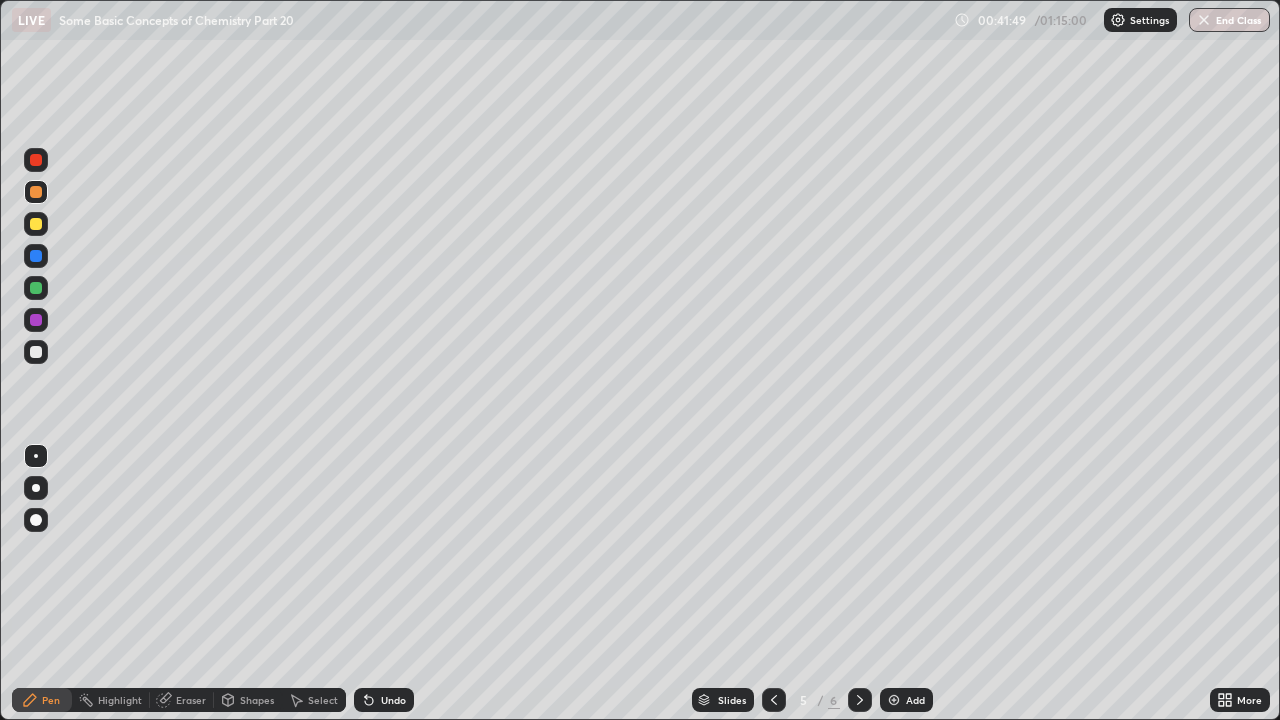 click at bounding box center (36, 224) 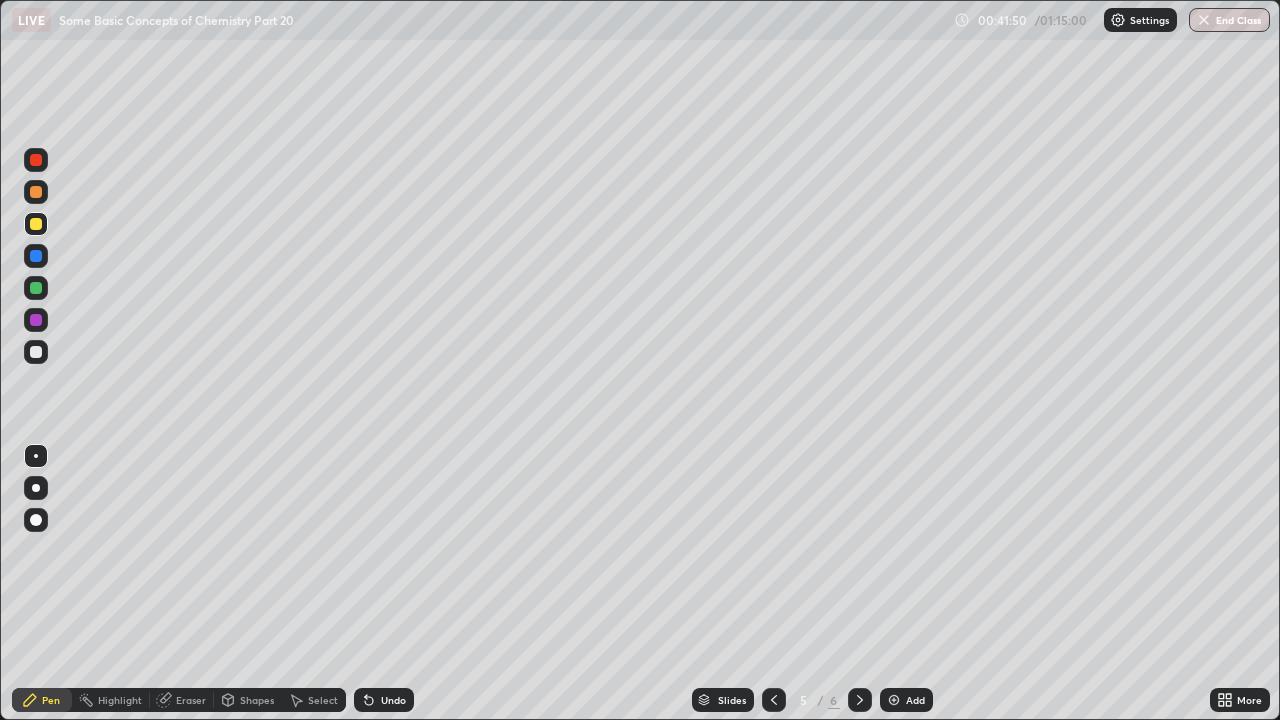click at bounding box center (36, 256) 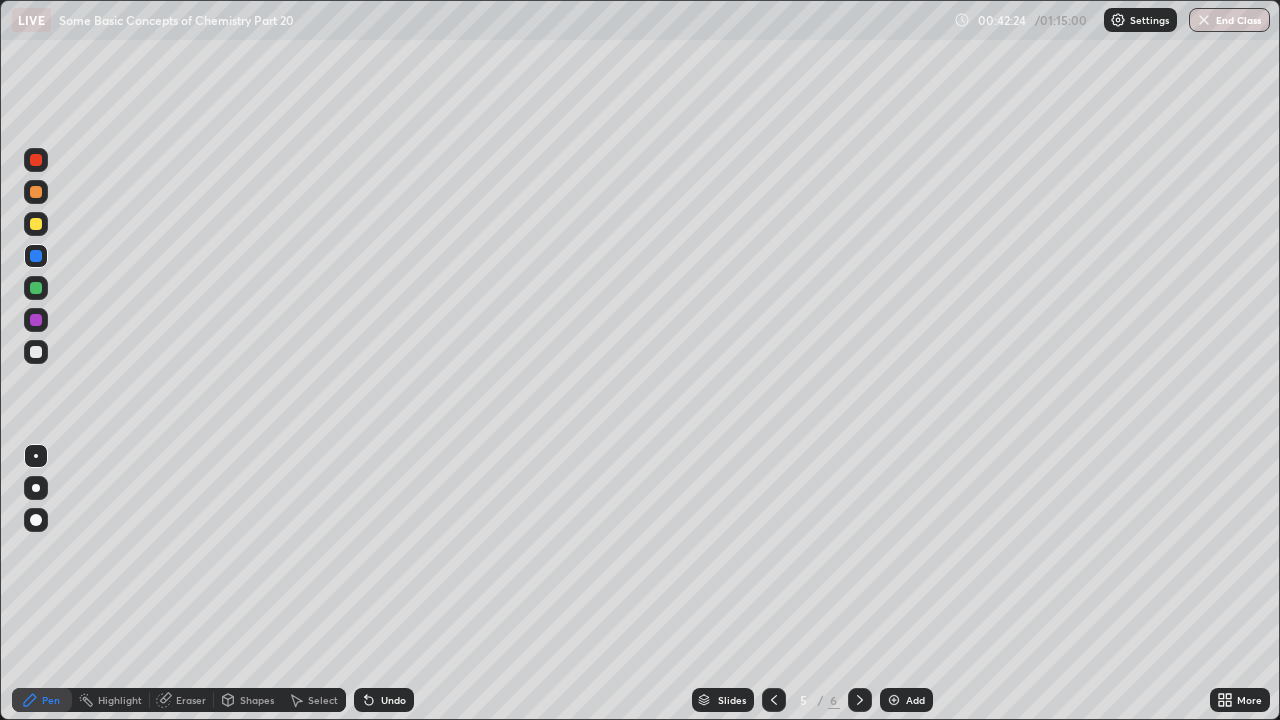 click at bounding box center [36, 224] 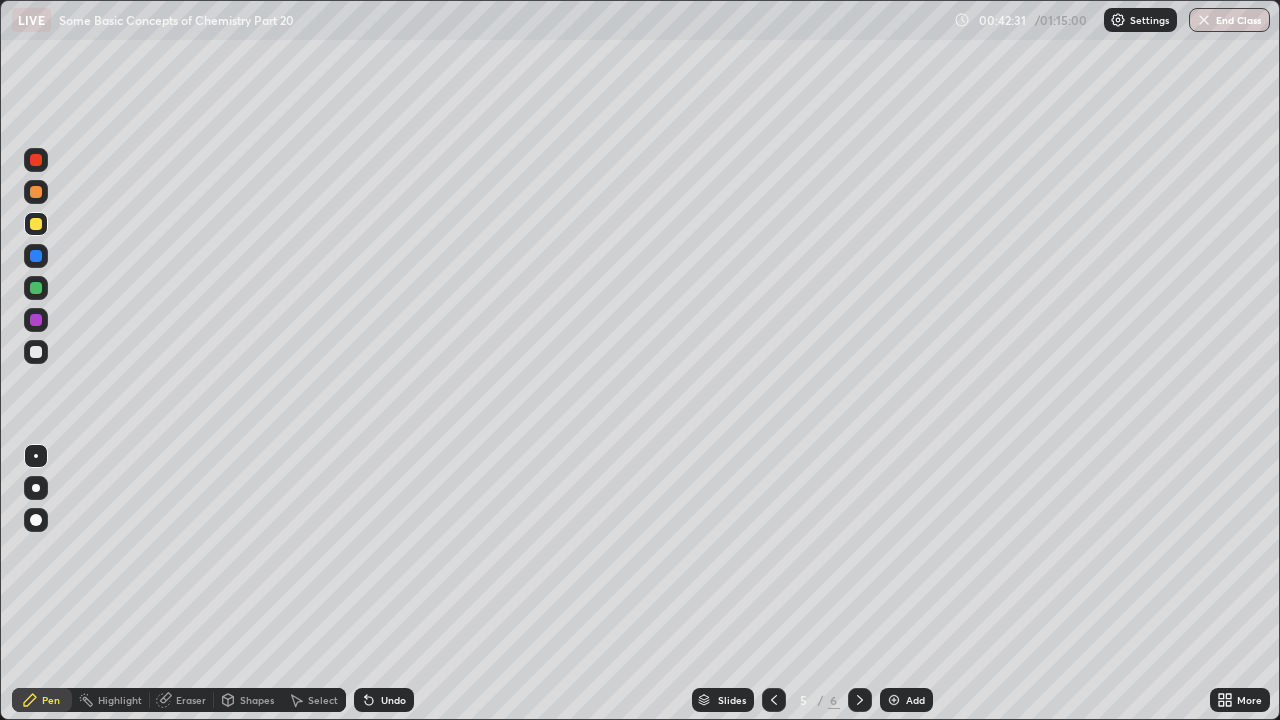 click on "Undo" at bounding box center (384, 700) 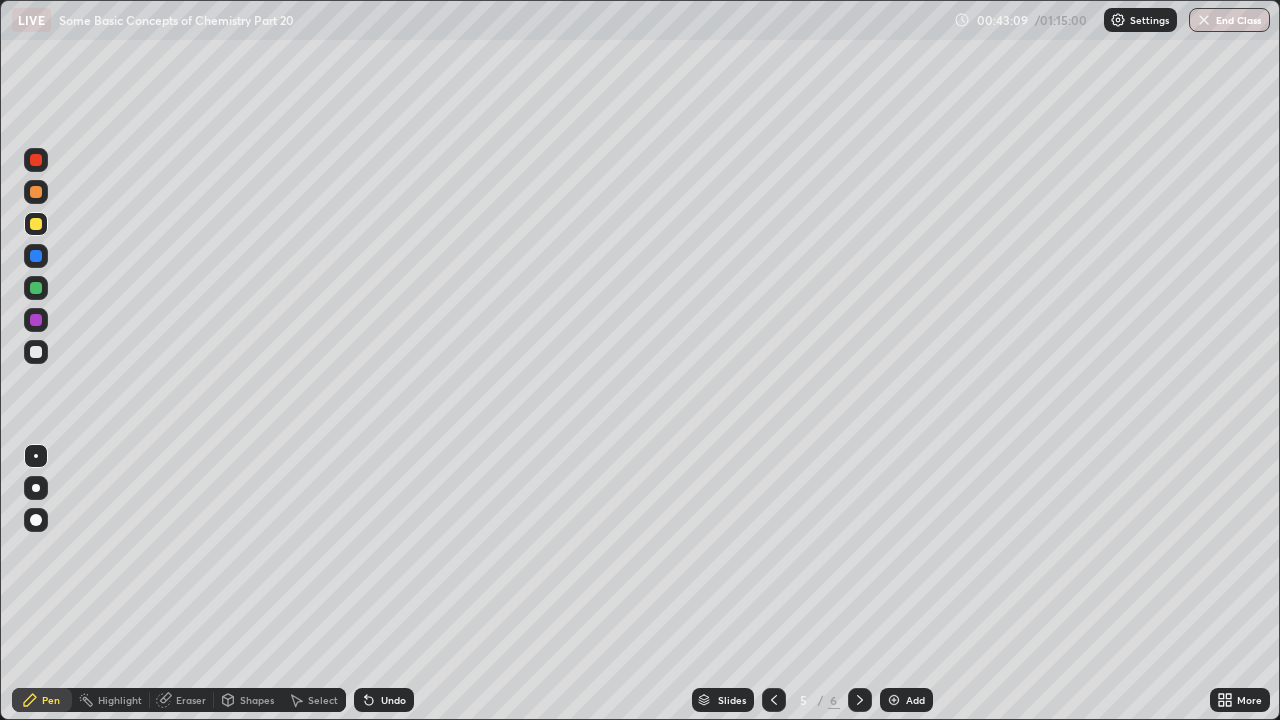 click at bounding box center (36, 288) 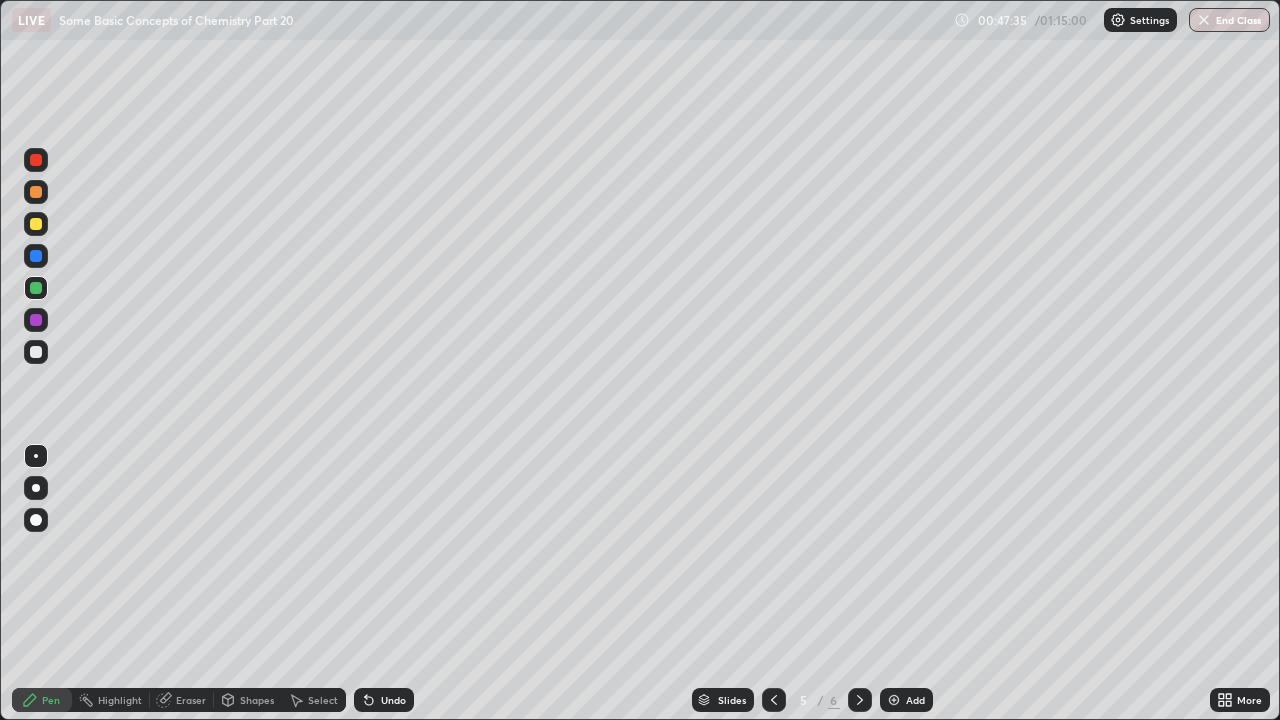click on "Add" at bounding box center (915, 700) 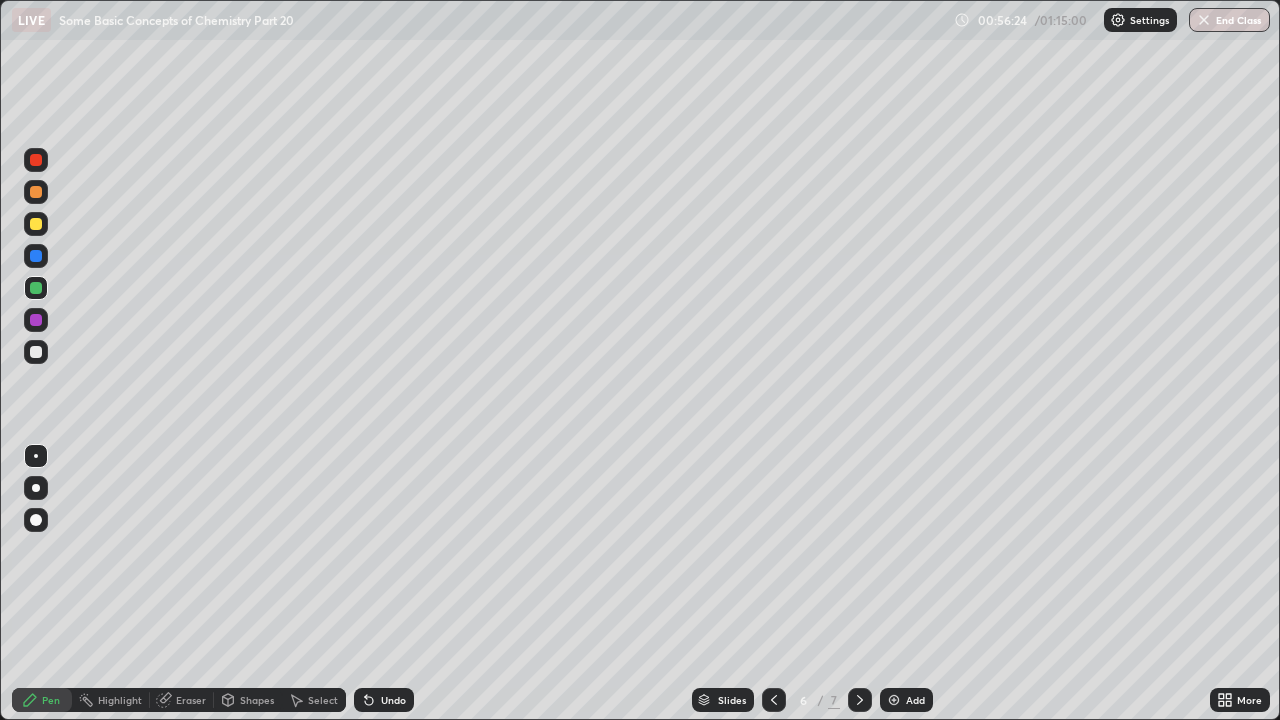 click on "Add" at bounding box center [915, 700] 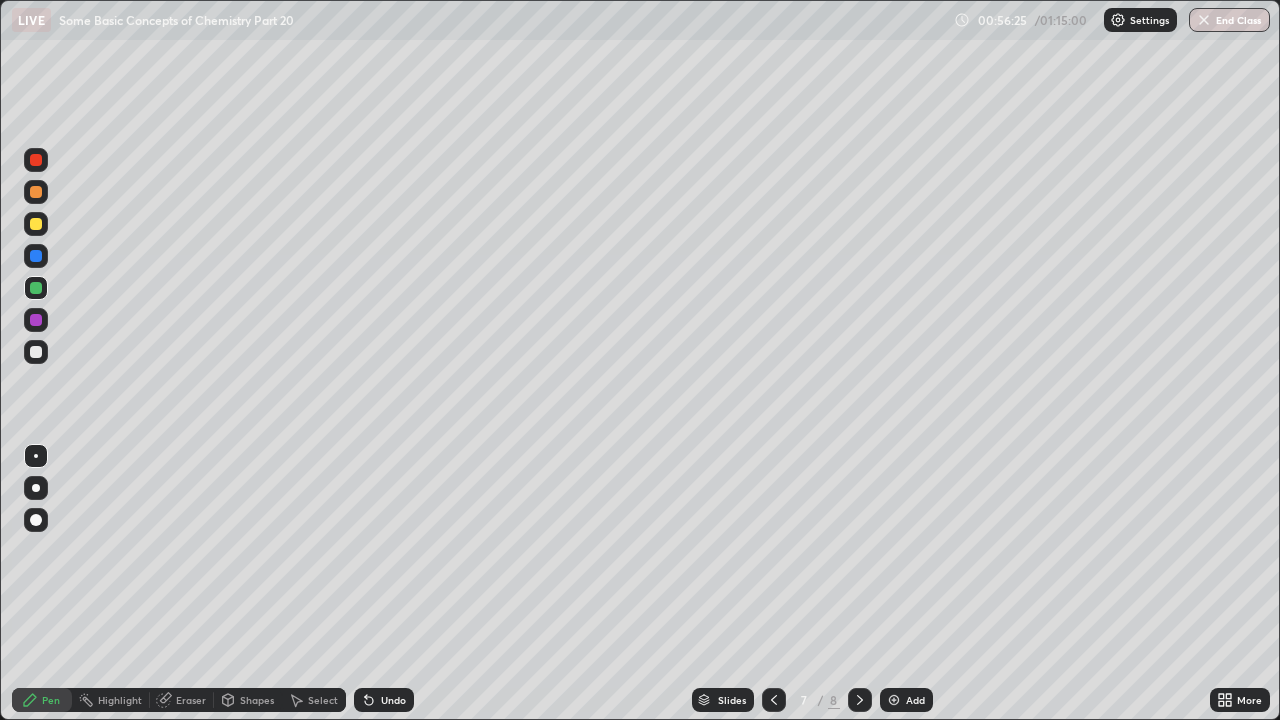 click at bounding box center (36, 256) 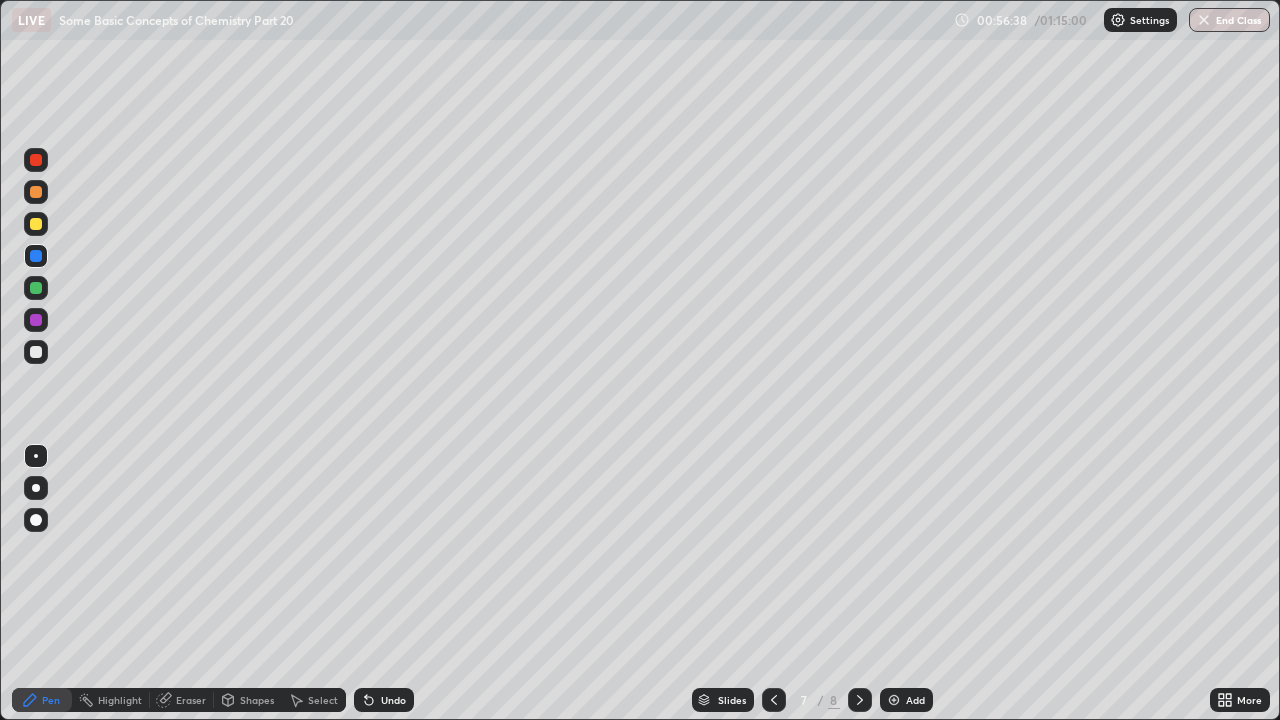 click at bounding box center [36, 352] 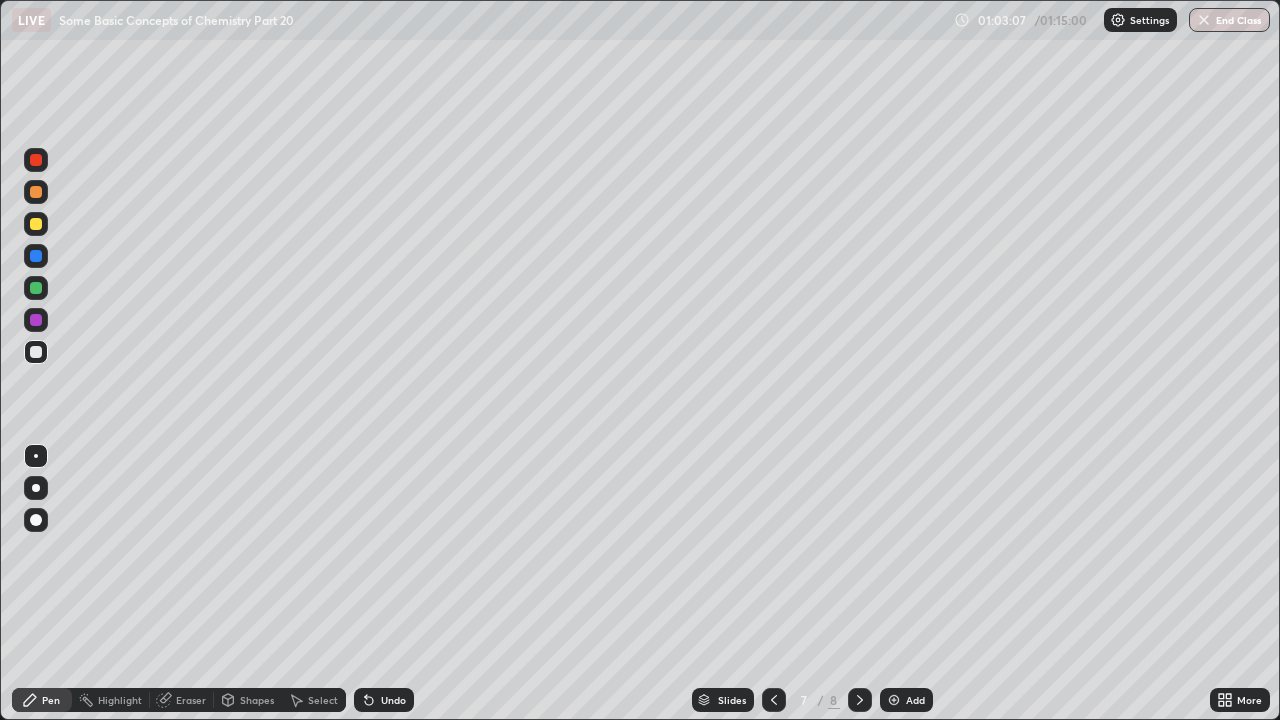 click at bounding box center [36, 224] 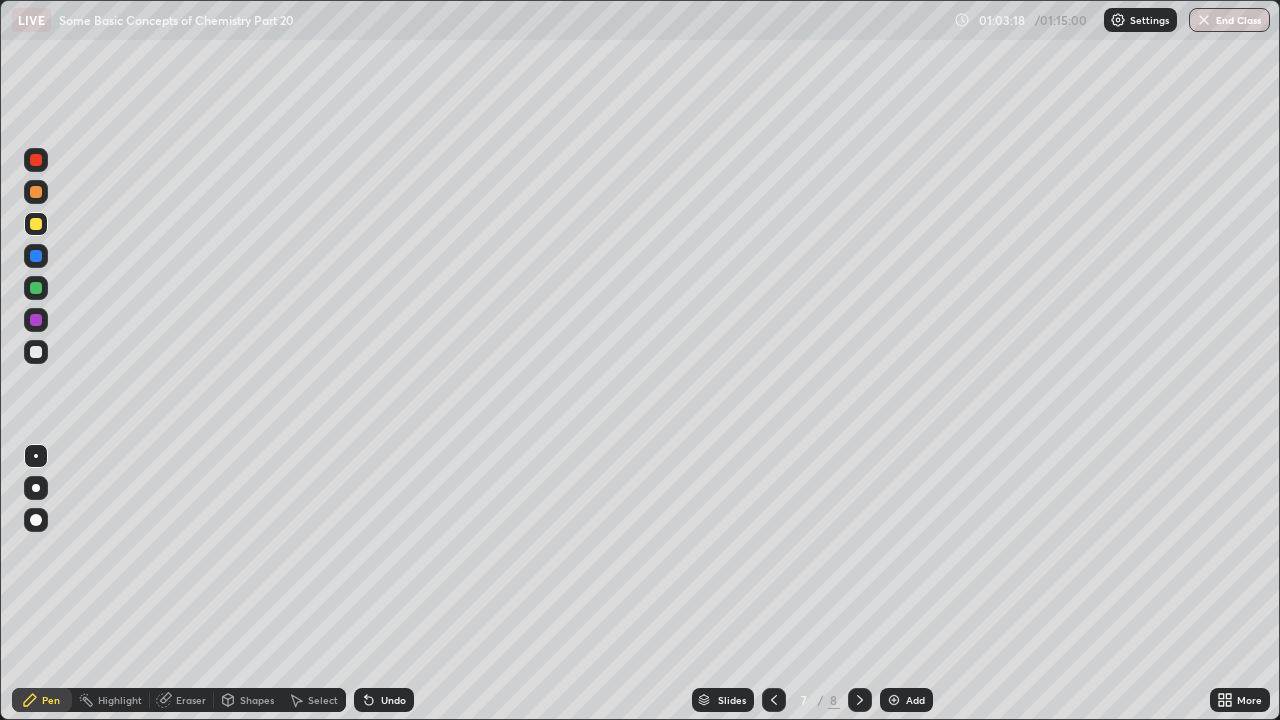 click at bounding box center [36, 320] 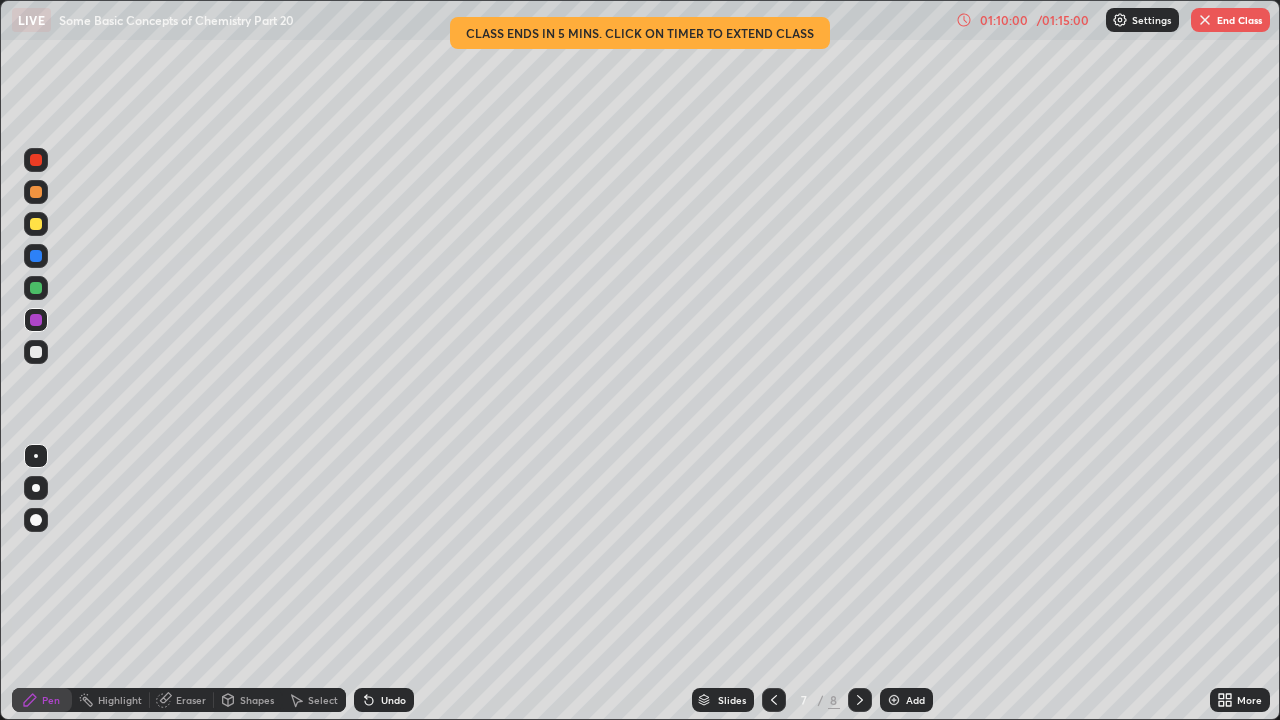 click on "Add" at bounding box center [915, 700] 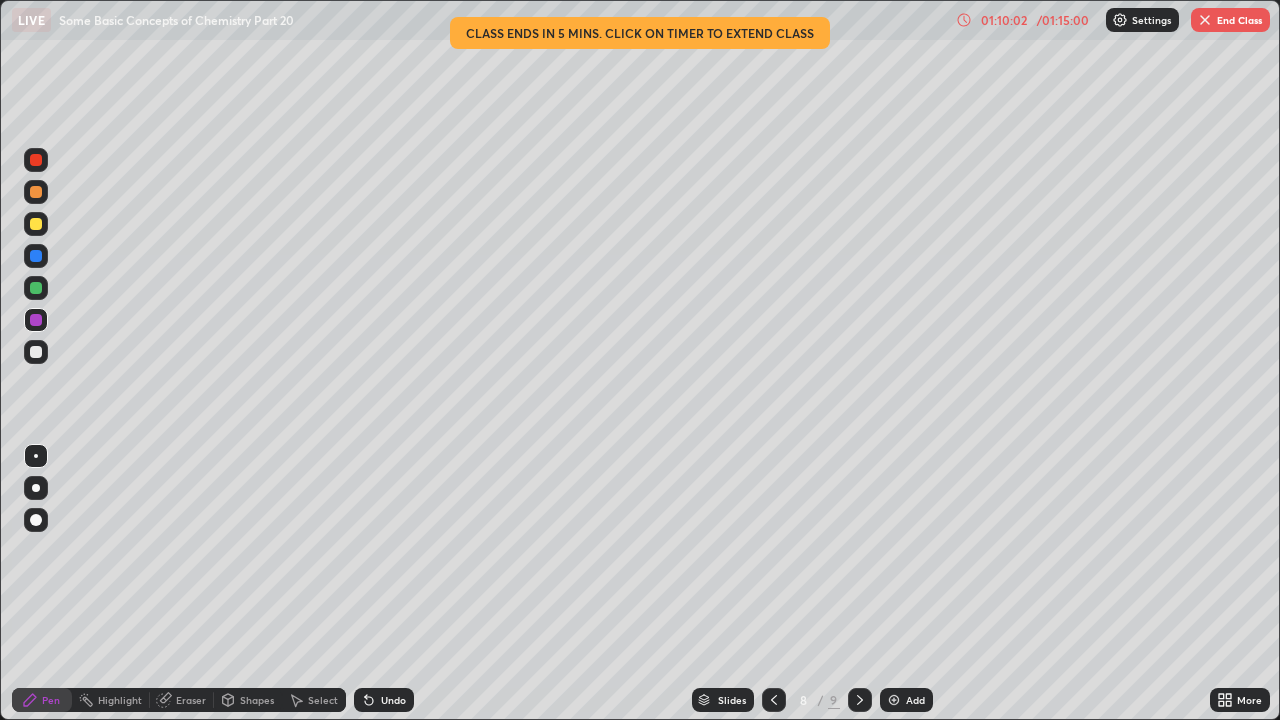 click at bounding box center [36, 256] 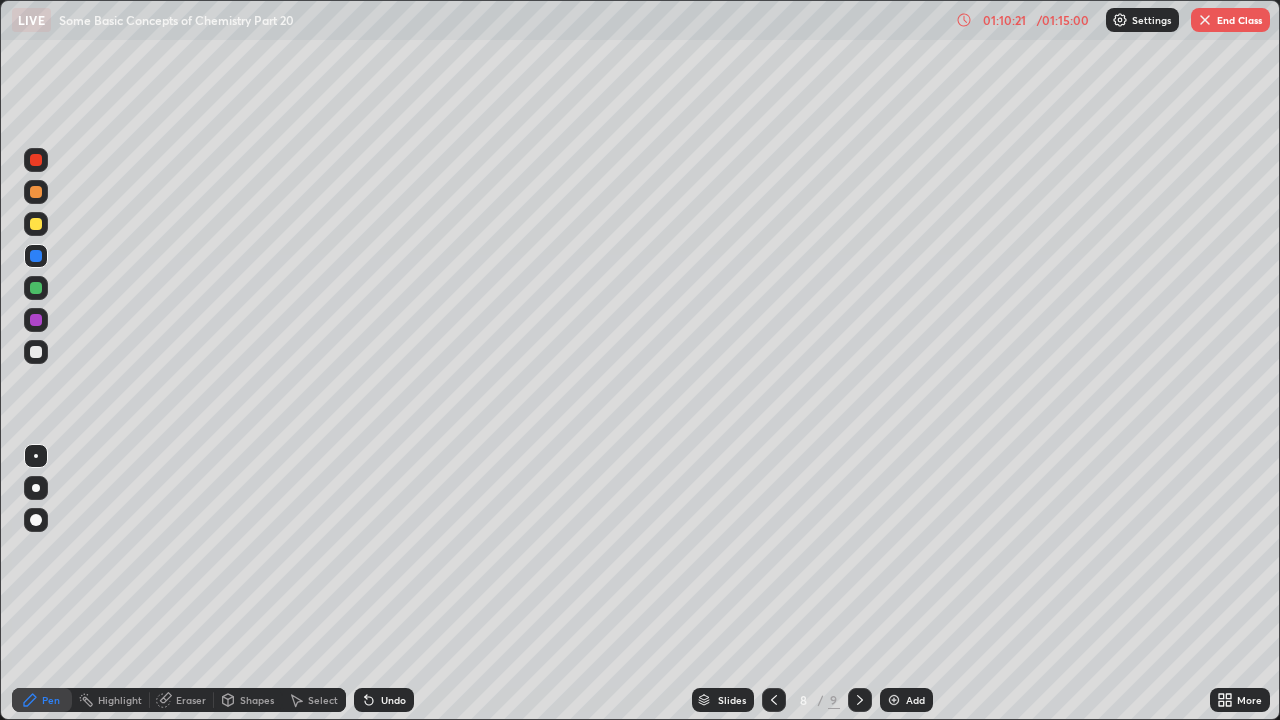 click at bounding box center [36, 224] 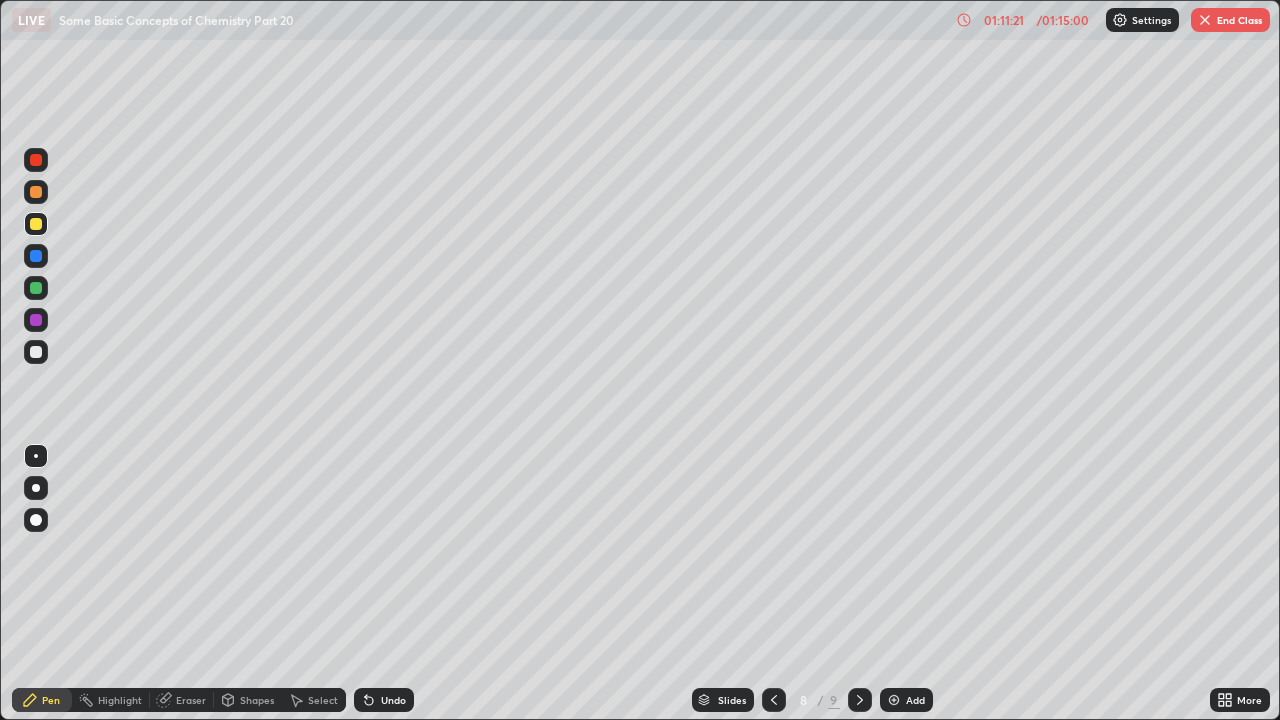 click at bounding box center (36, 288) 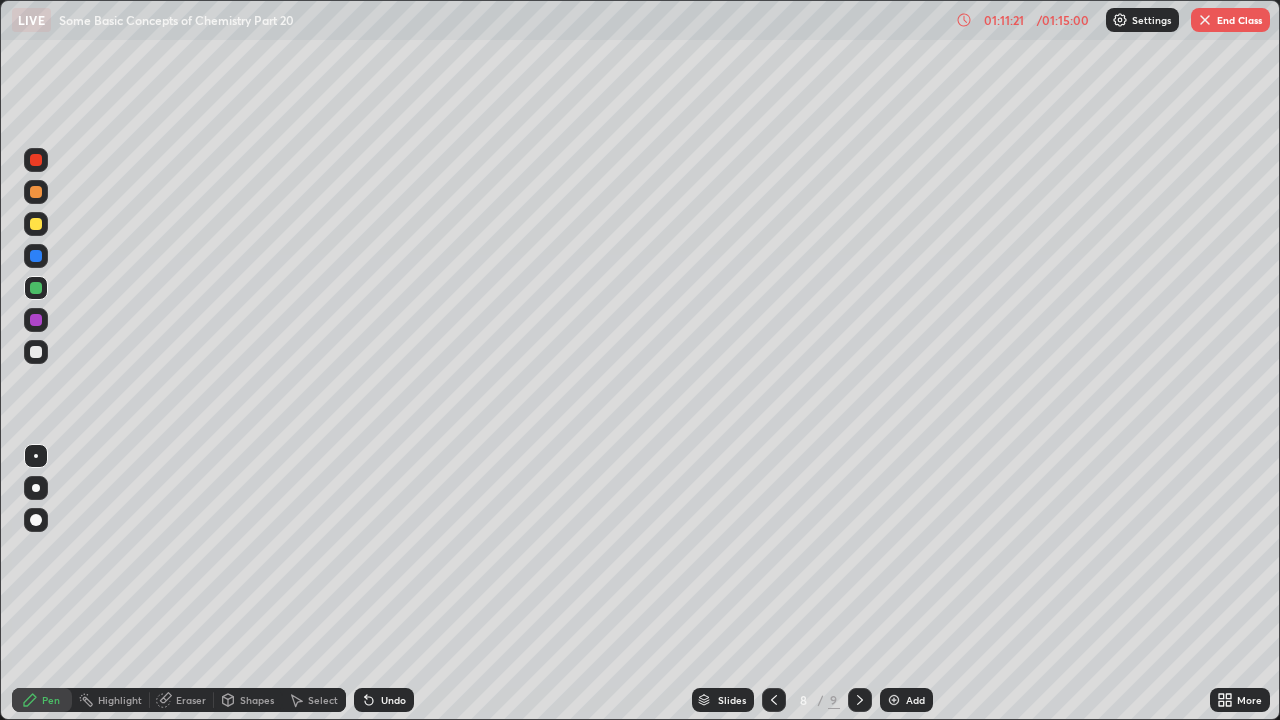 click at bounding box center (36, 256) 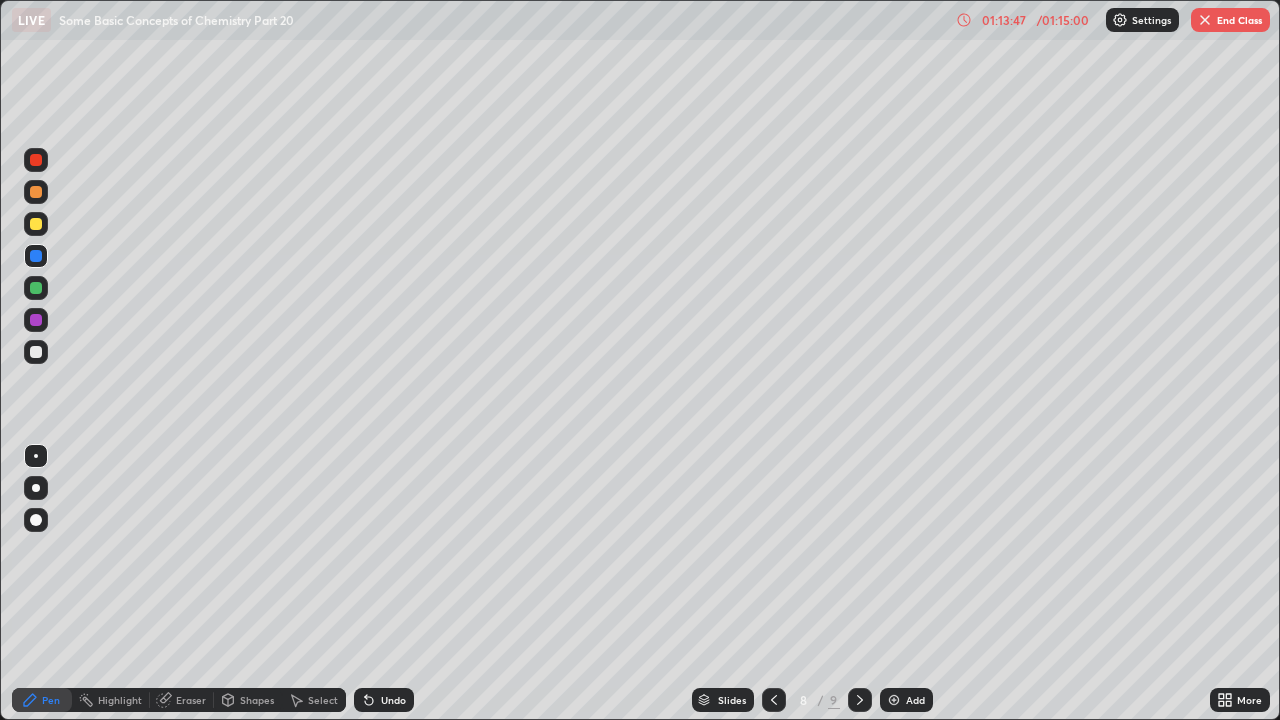 click on "End Class" at bounding box center (1230, 20) 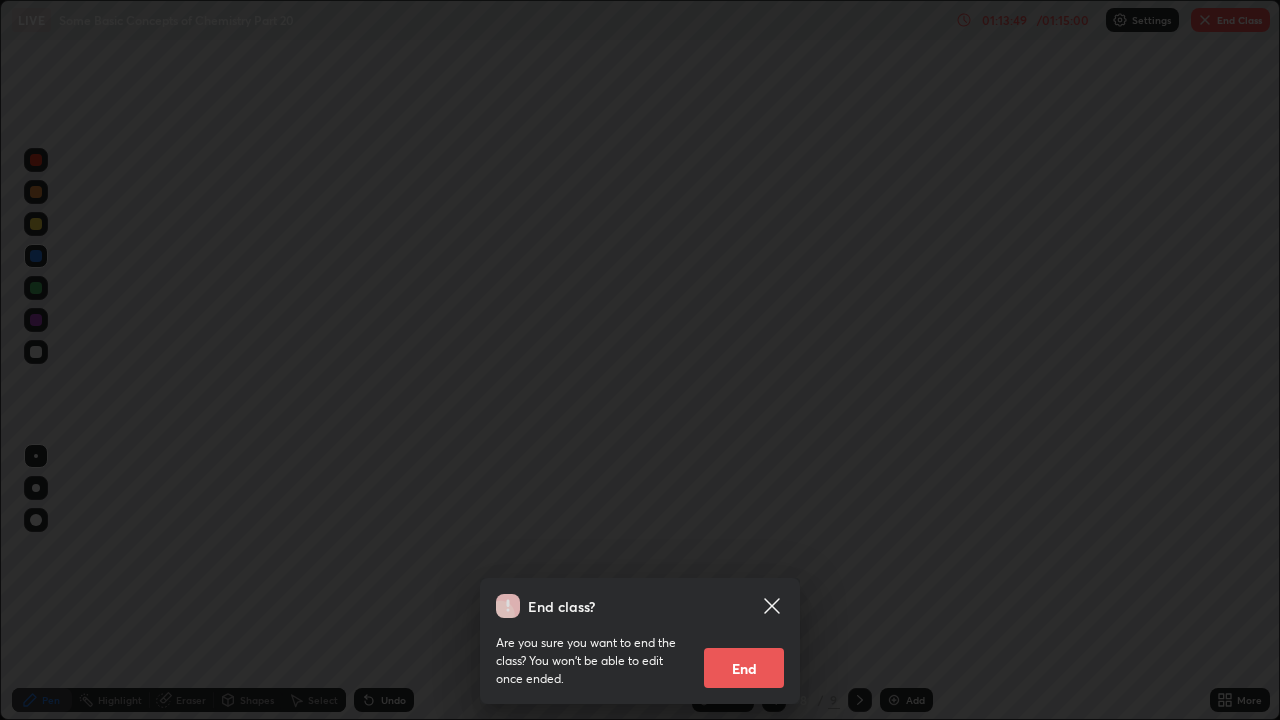 click on "End" at bounding box center [744, 668] 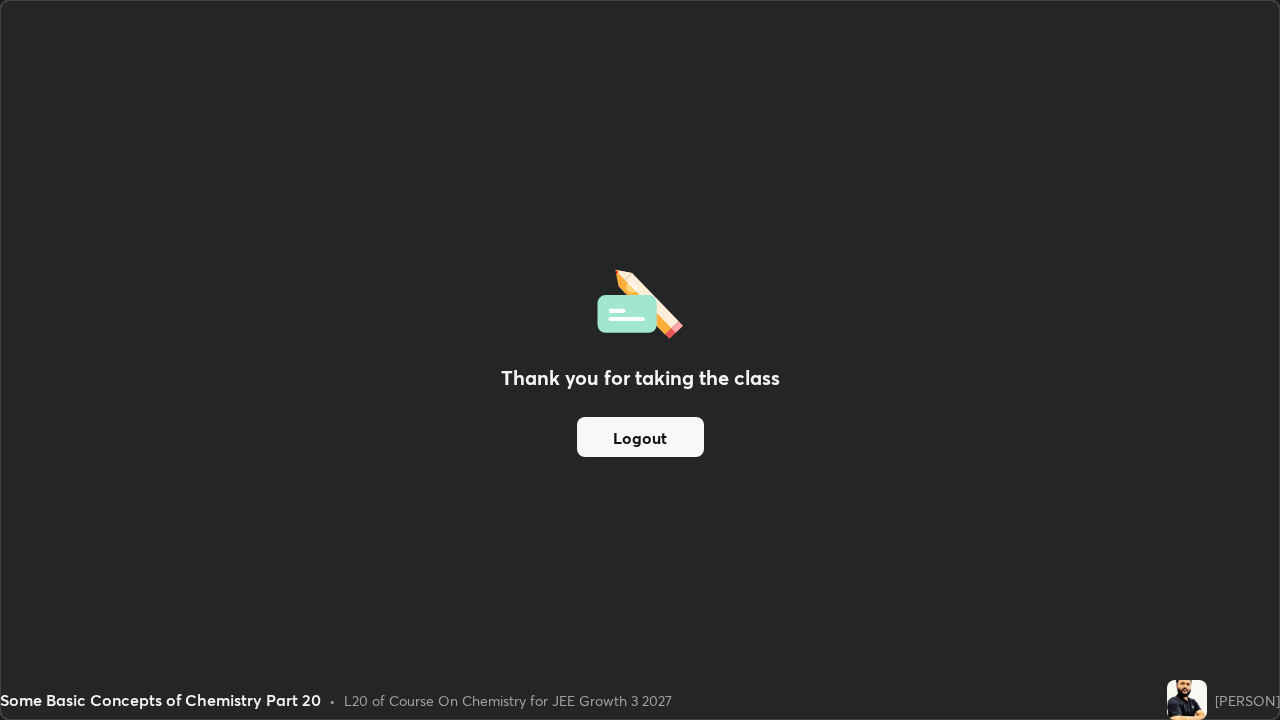 click on "Thank you for taking the class Logout" at bounding box center (640, 360) 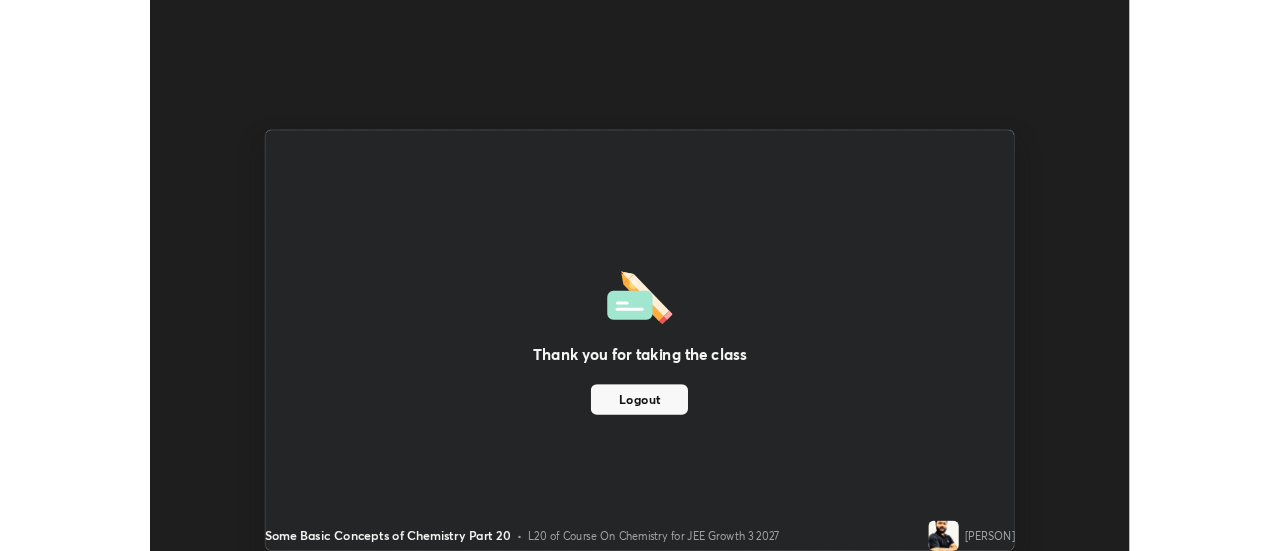 scroll, scrollTop: 551, scrollLeft: 1280, axis: both 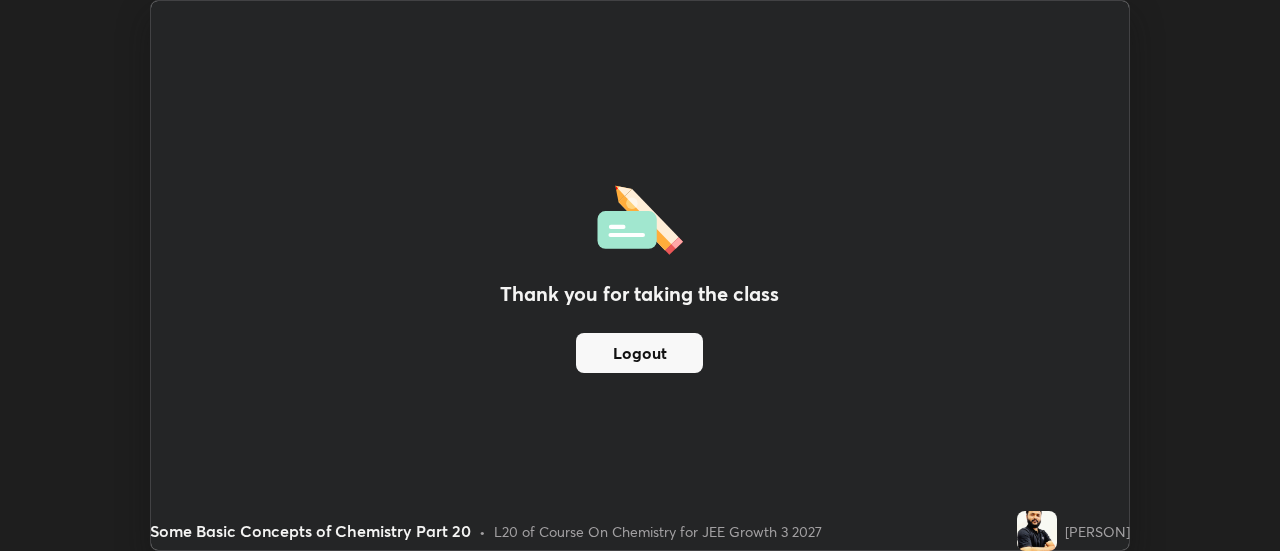 click on "Thank you for taking the class Logout" at bounding box center [640, 275] 